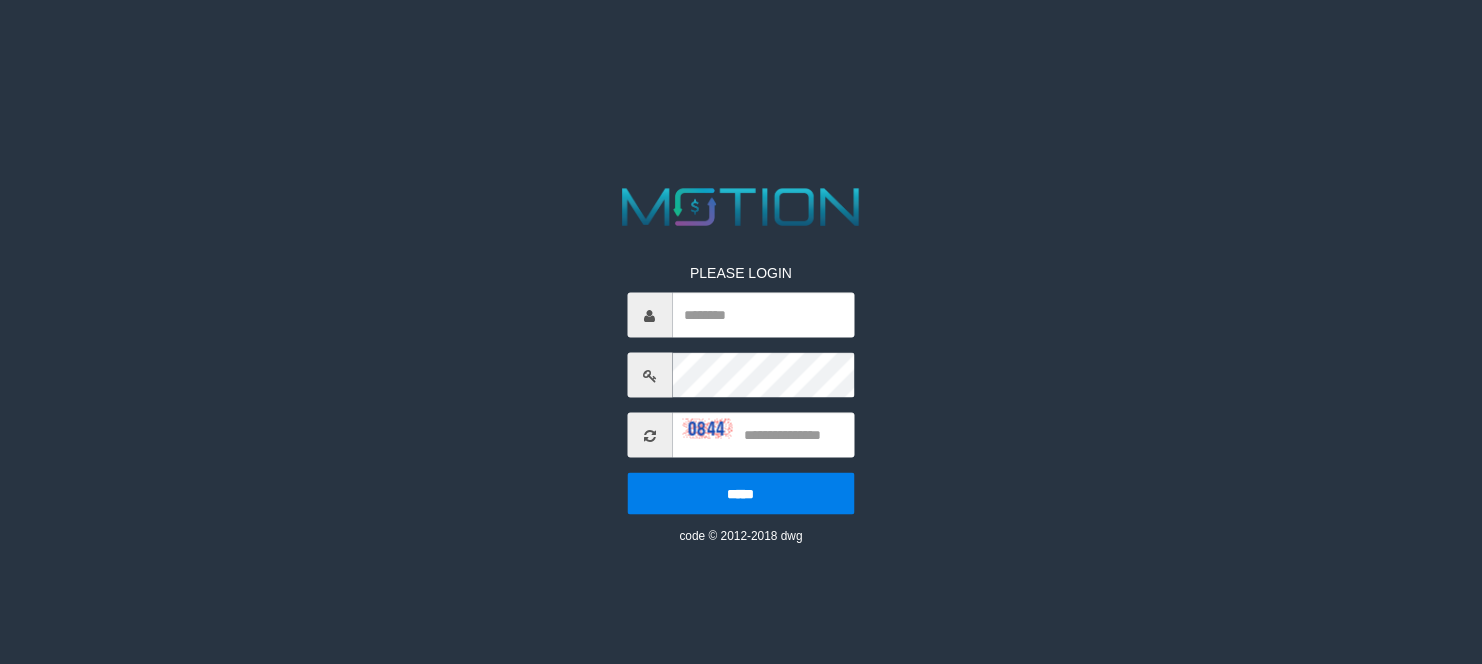 scroll, scrollTop: 0, scrollLeft: 0, axis: both 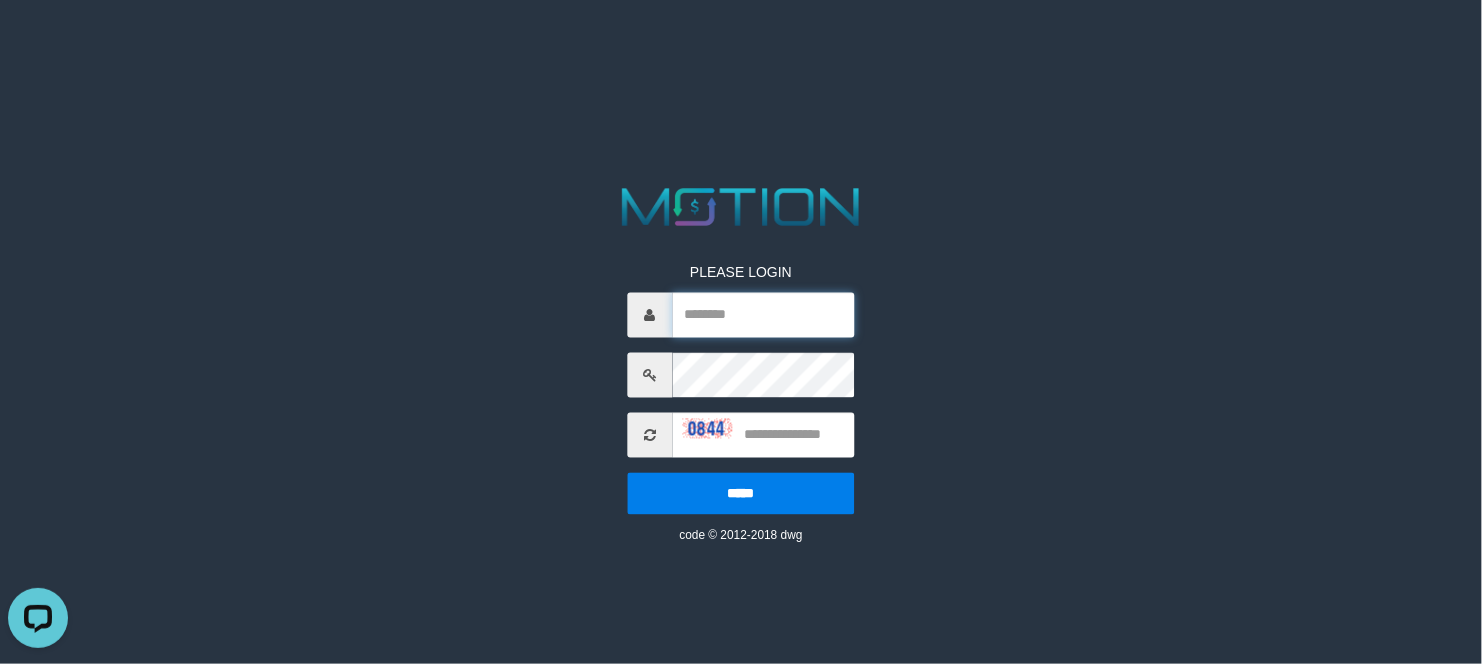click at bounding box center [763, 315] 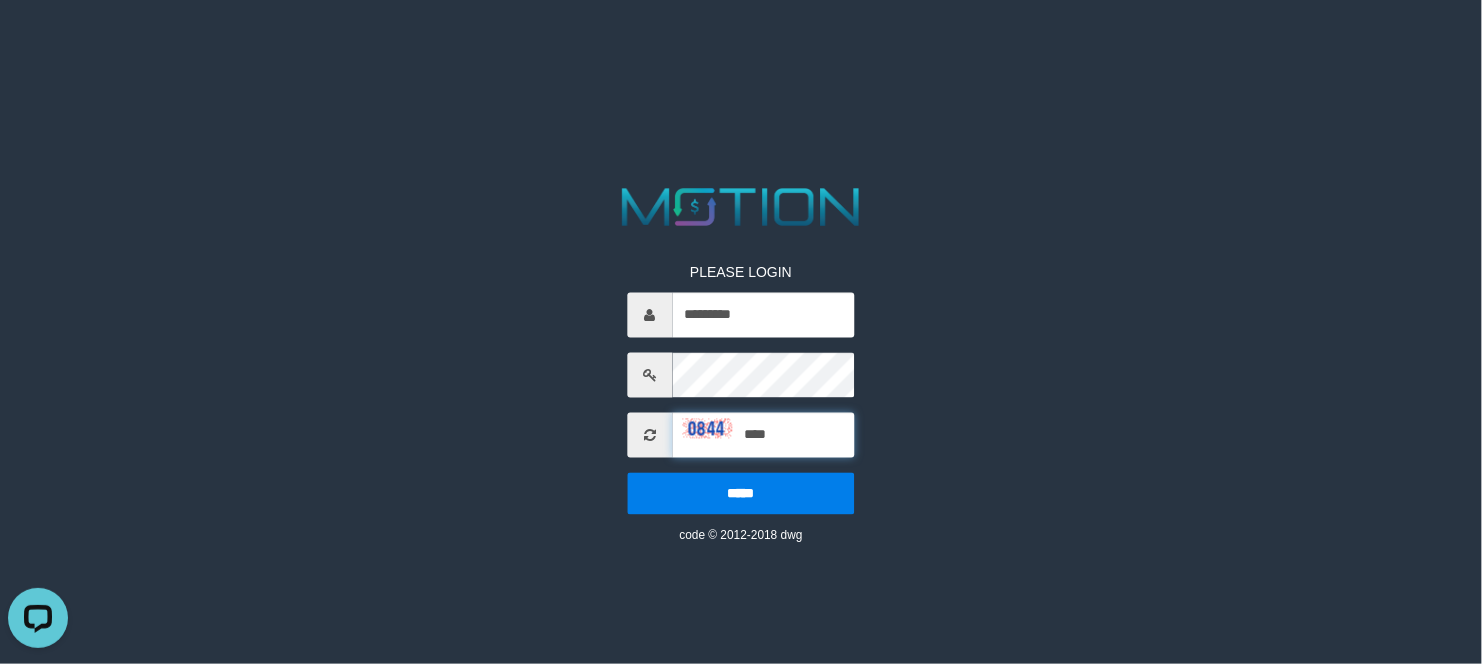 type on "****" 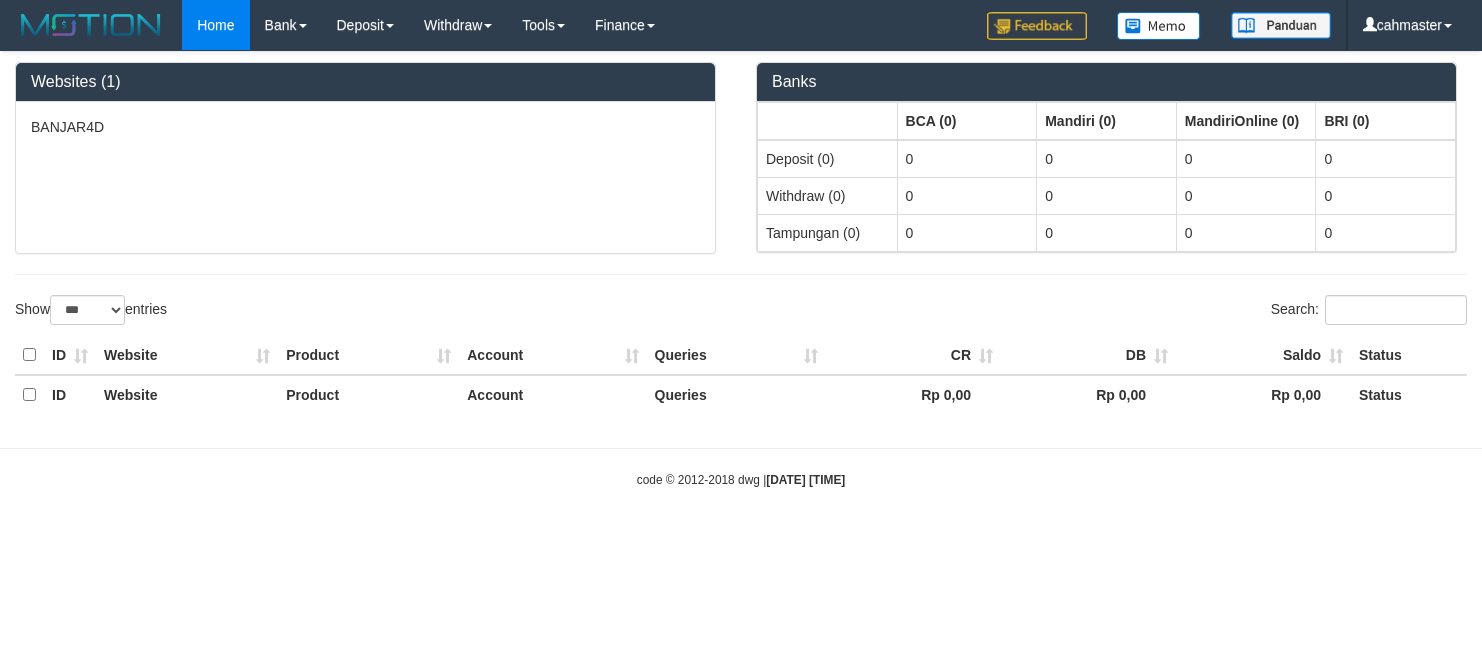 select on "***" 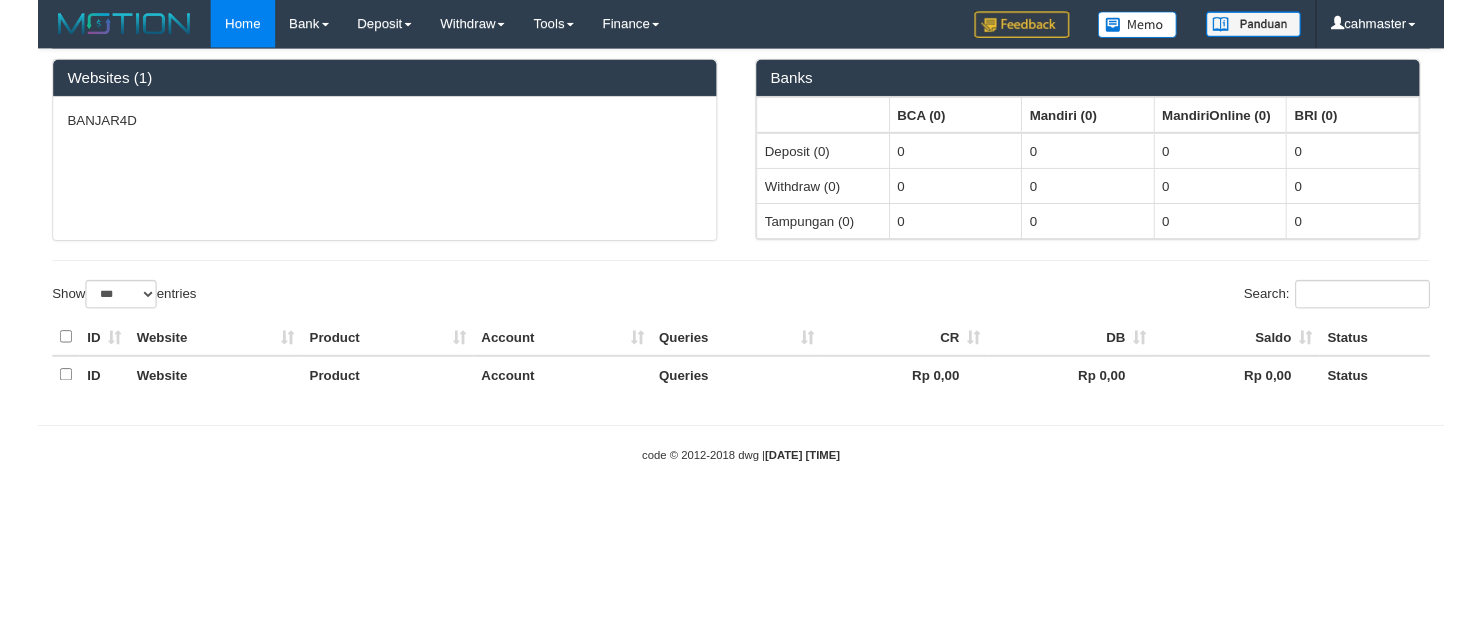 scroll, scrollTop: 0, scrollLeft: 0, axis: both 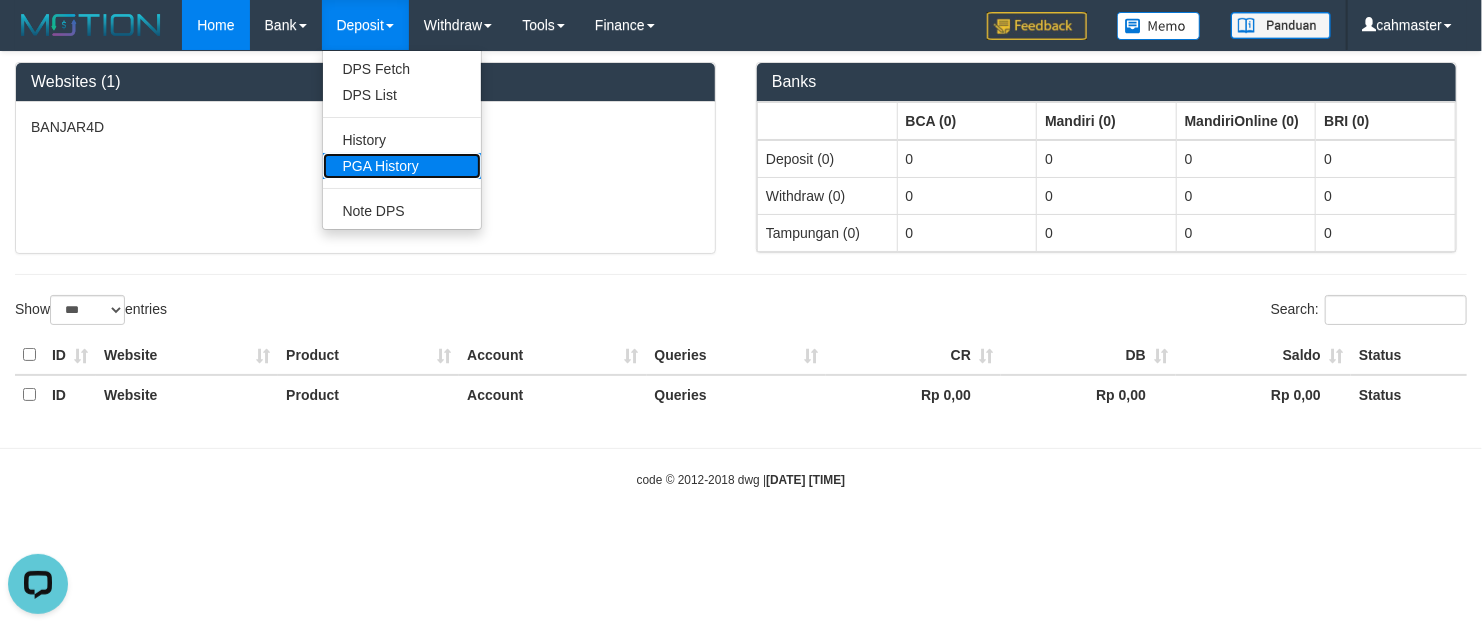 click on "PGA History" at bounding box center [402, 166] 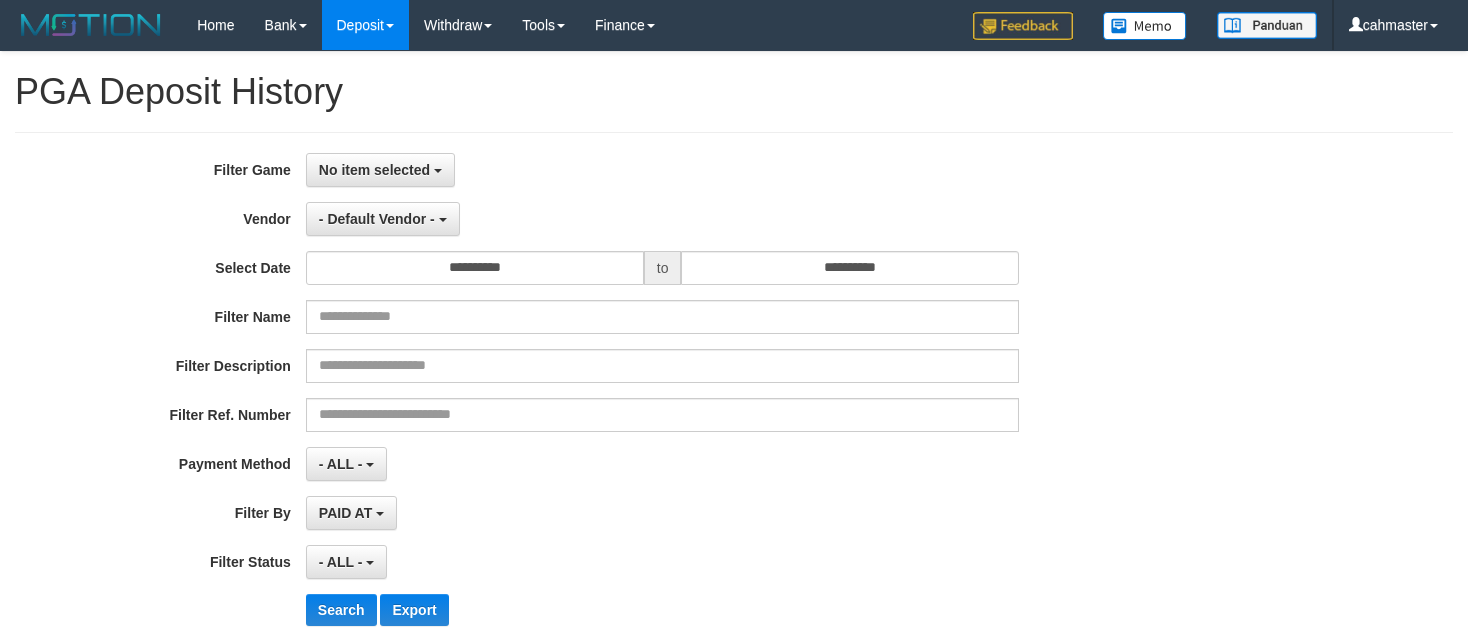 select 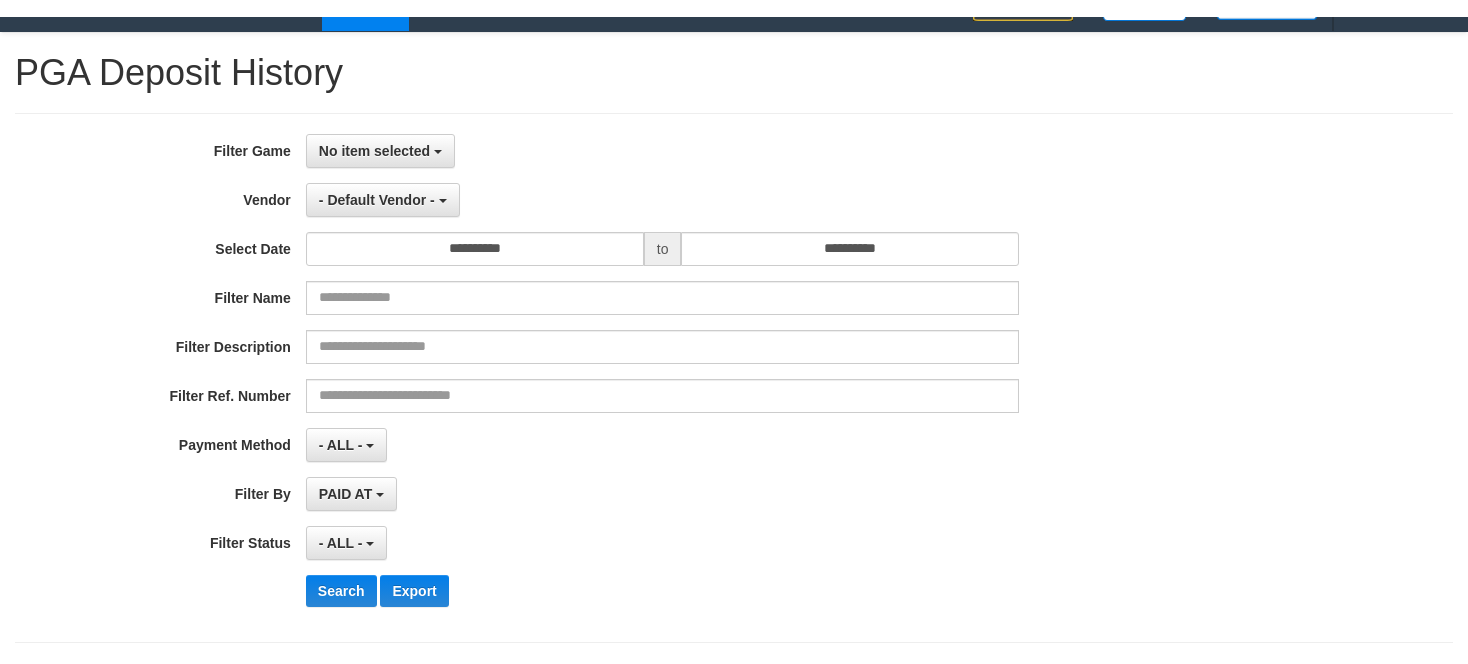 scroll, scrollTop: 100, scrollLeft: 0, axis: vertical 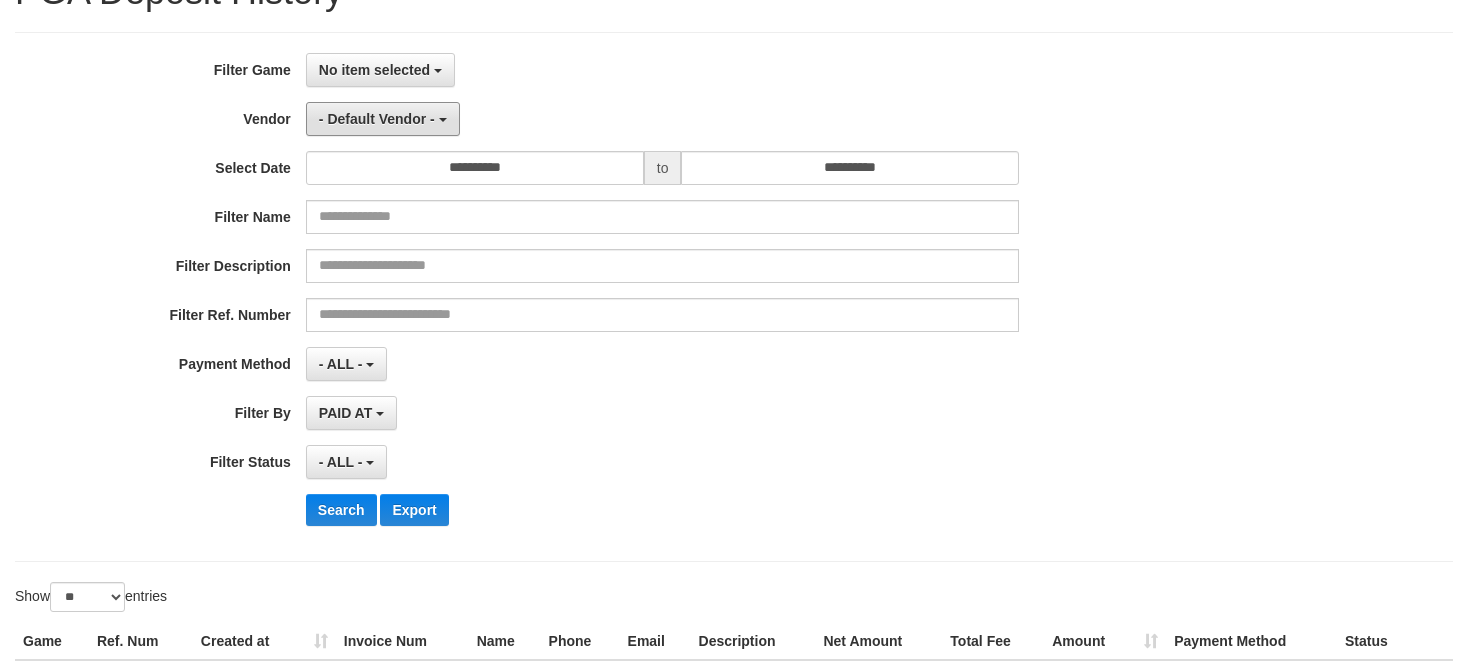 drag, startPoint x: 408, startPoint y: 126, endPoint x: 451, endPoint y: 178, distance: 67.47592 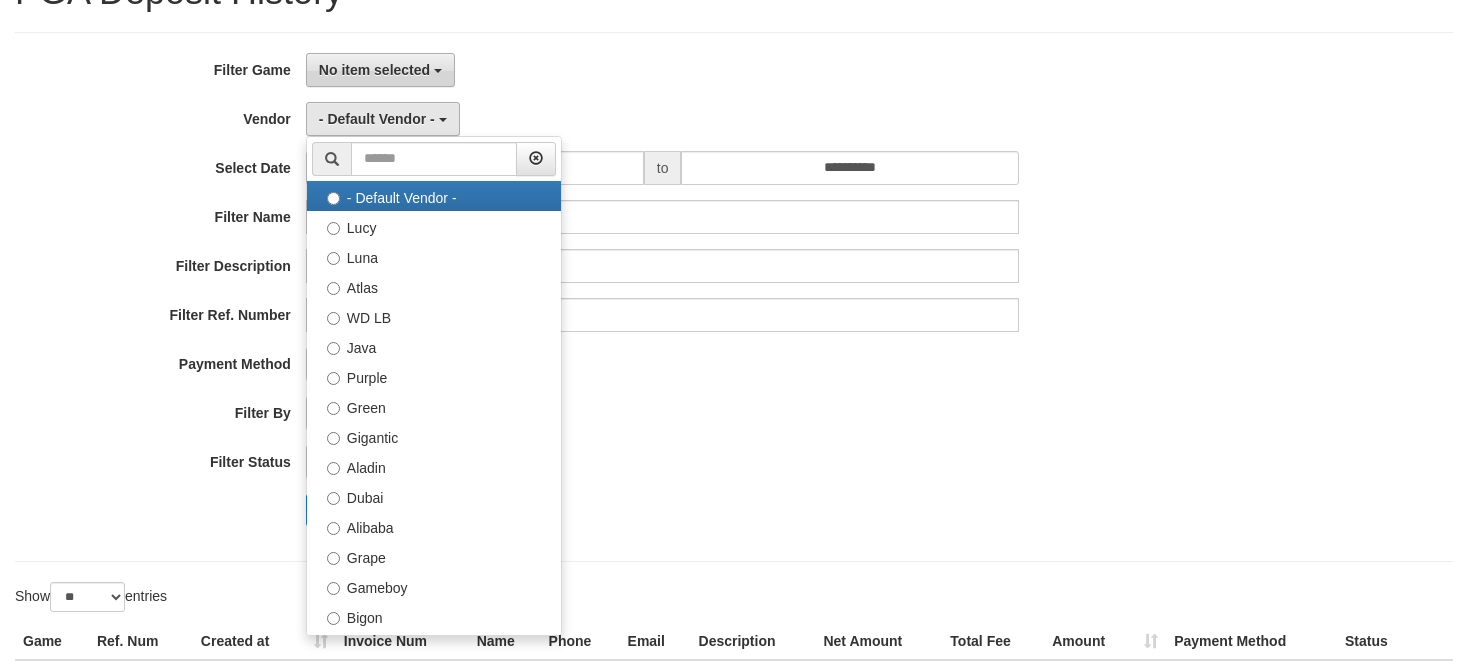 click on "No item selected" at bounding box center [374, 70] 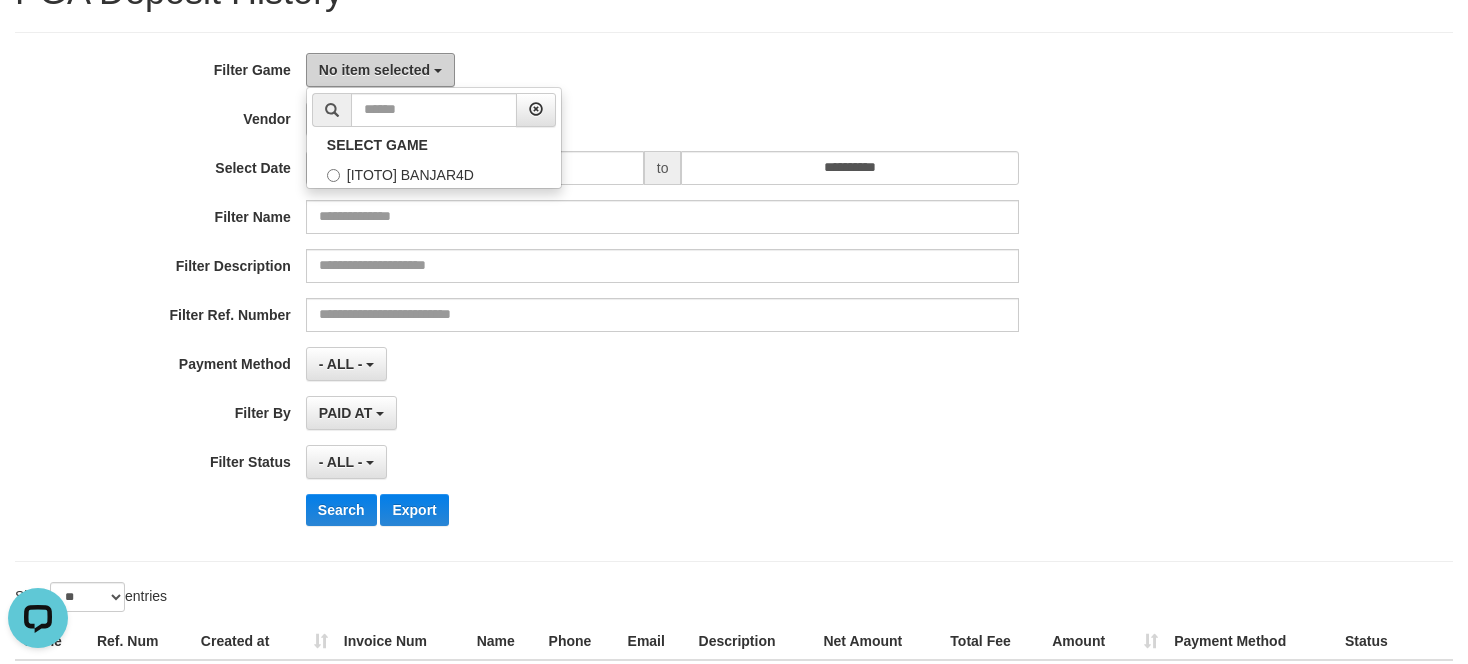 scroll, scrollTop: 0, scrollLeft: 0, axis: both 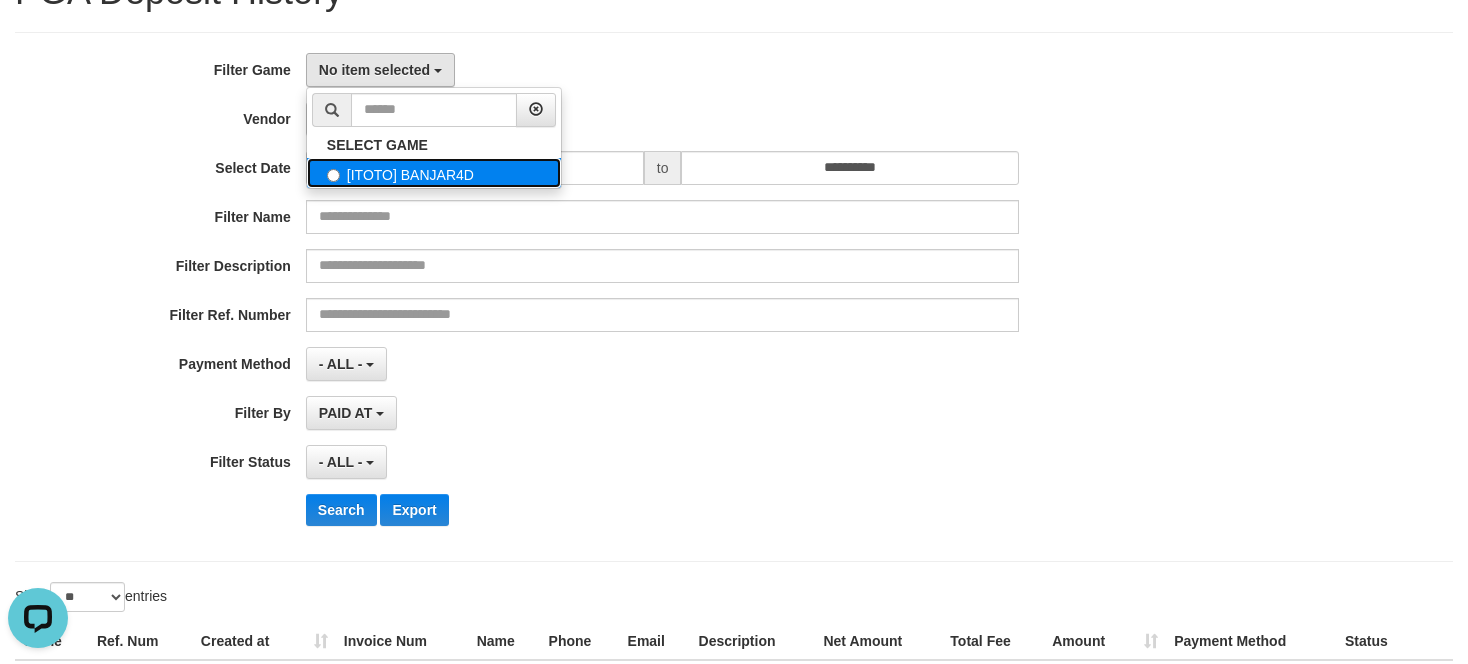 click on "[ITOTO] BANJAR4D" at bounding box center [434, 173] 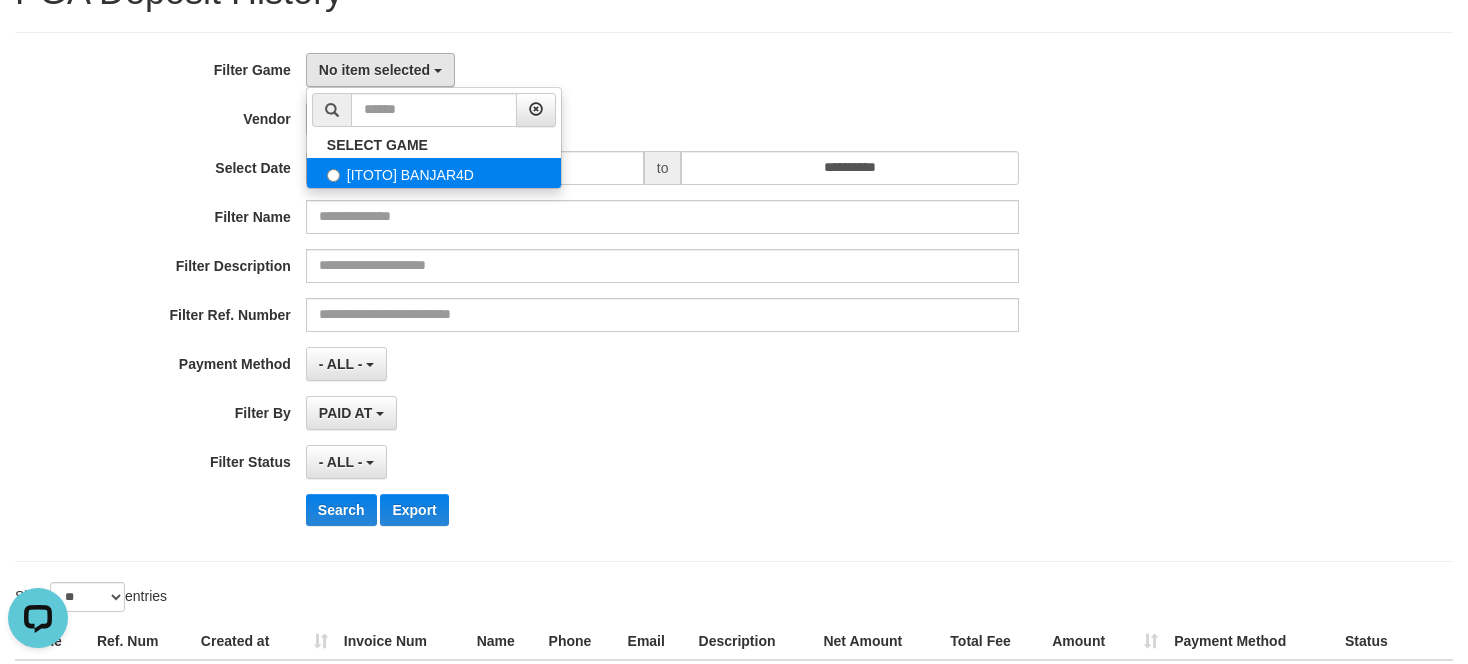 select on "****" 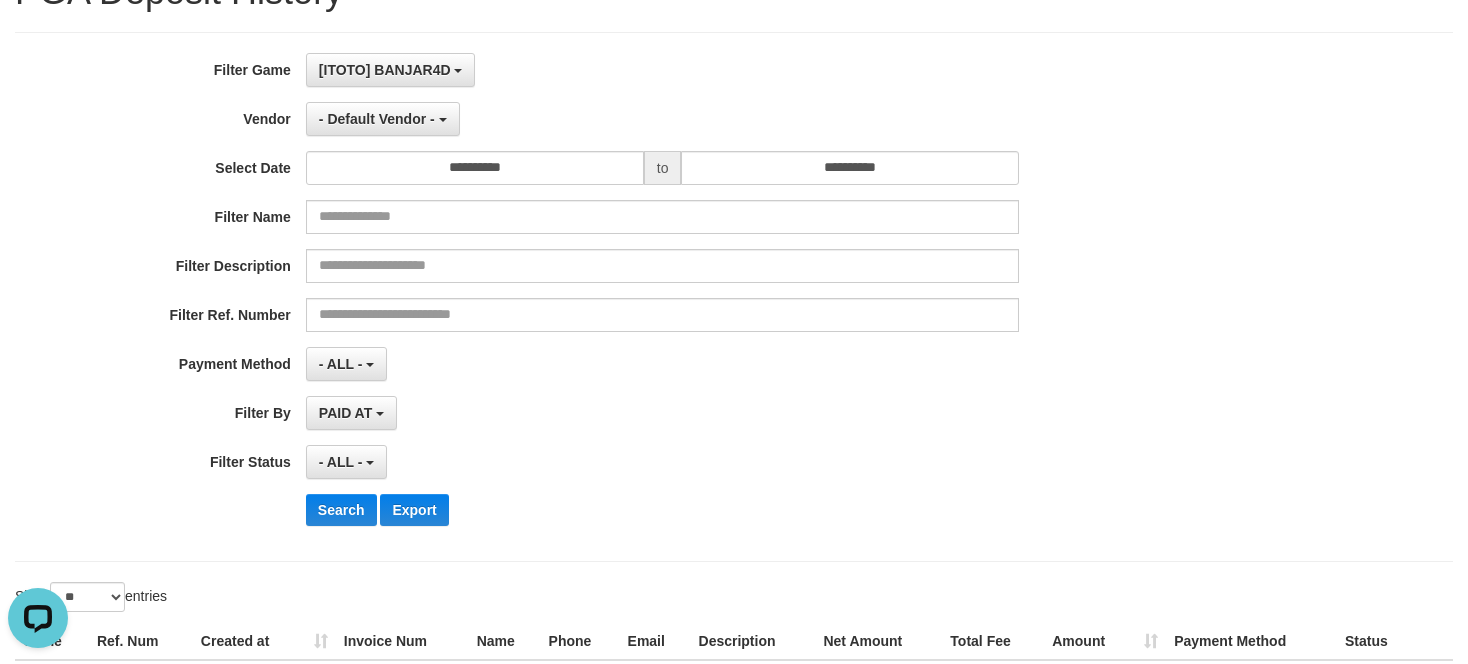 scroll, scrollTop: 17, scrollLeft: 0, axis: vertical 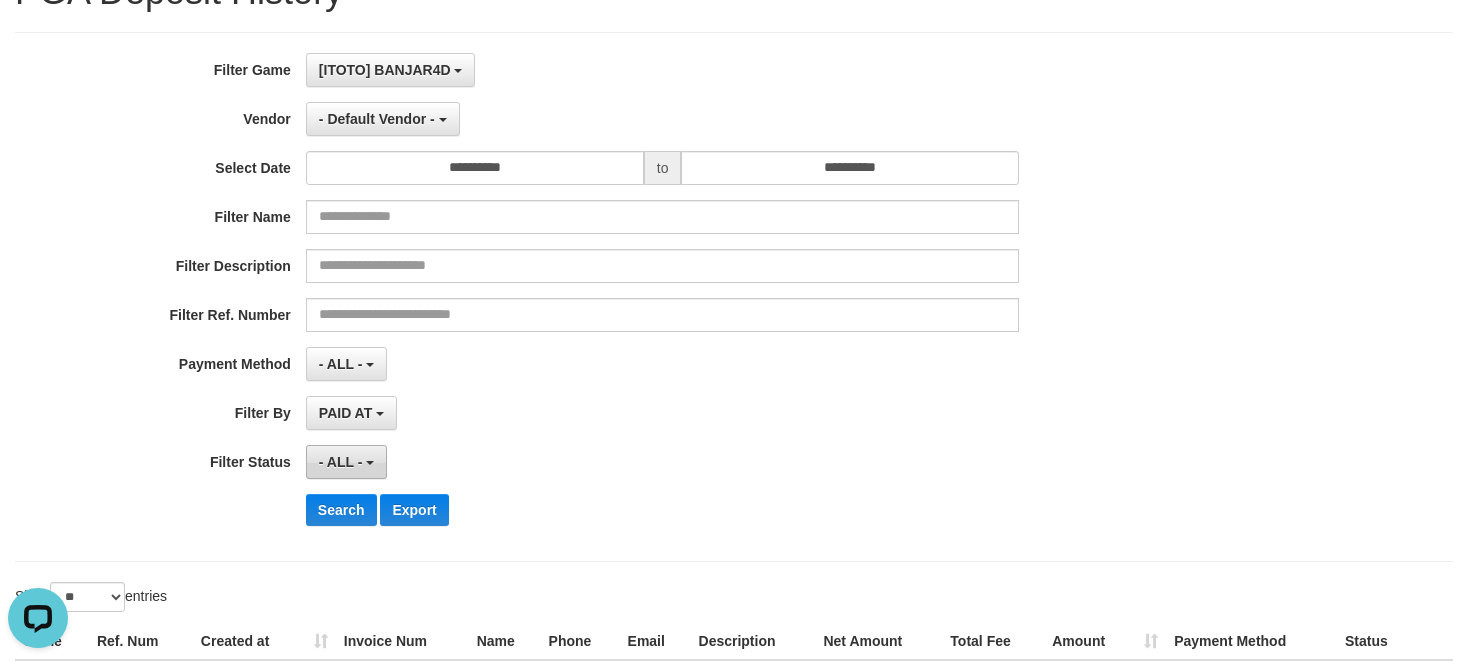 click on "- ALL -" at bounding box center (346, 462) 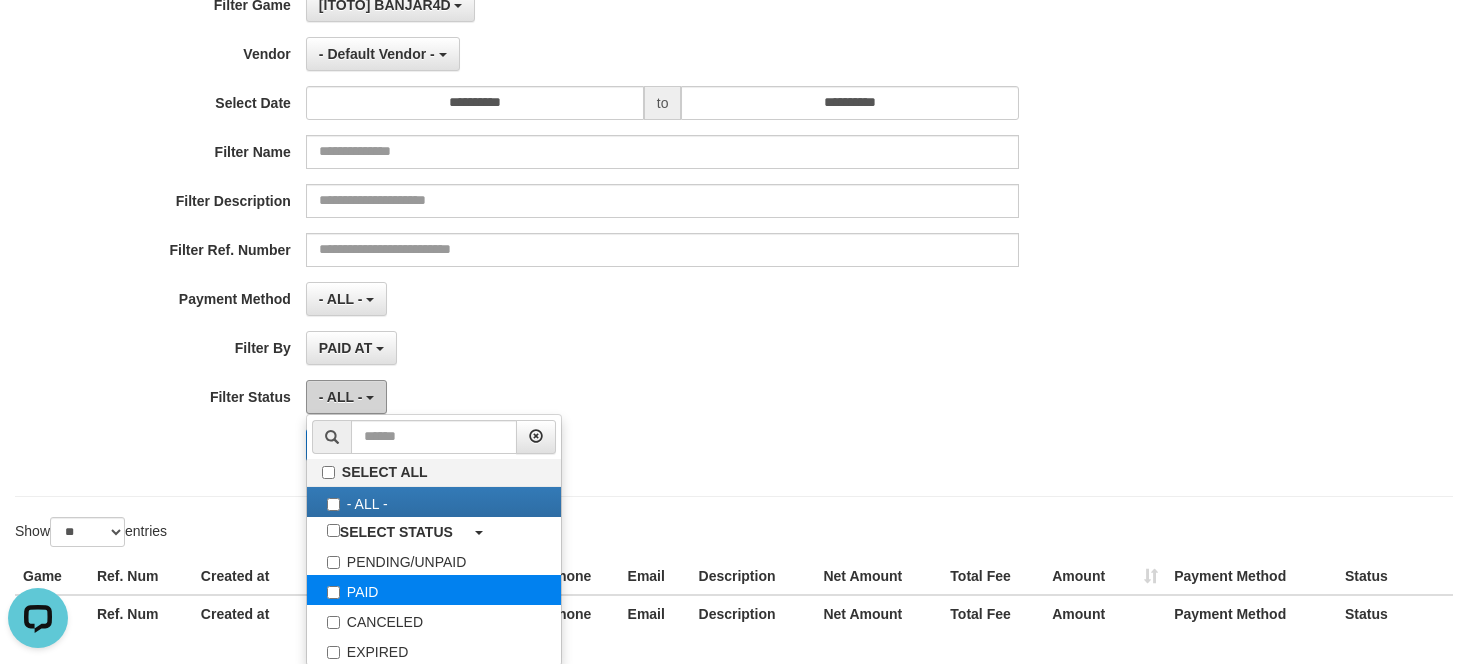 scroll, scrollTop: 254, scrollLeft: 0, axis: vertical 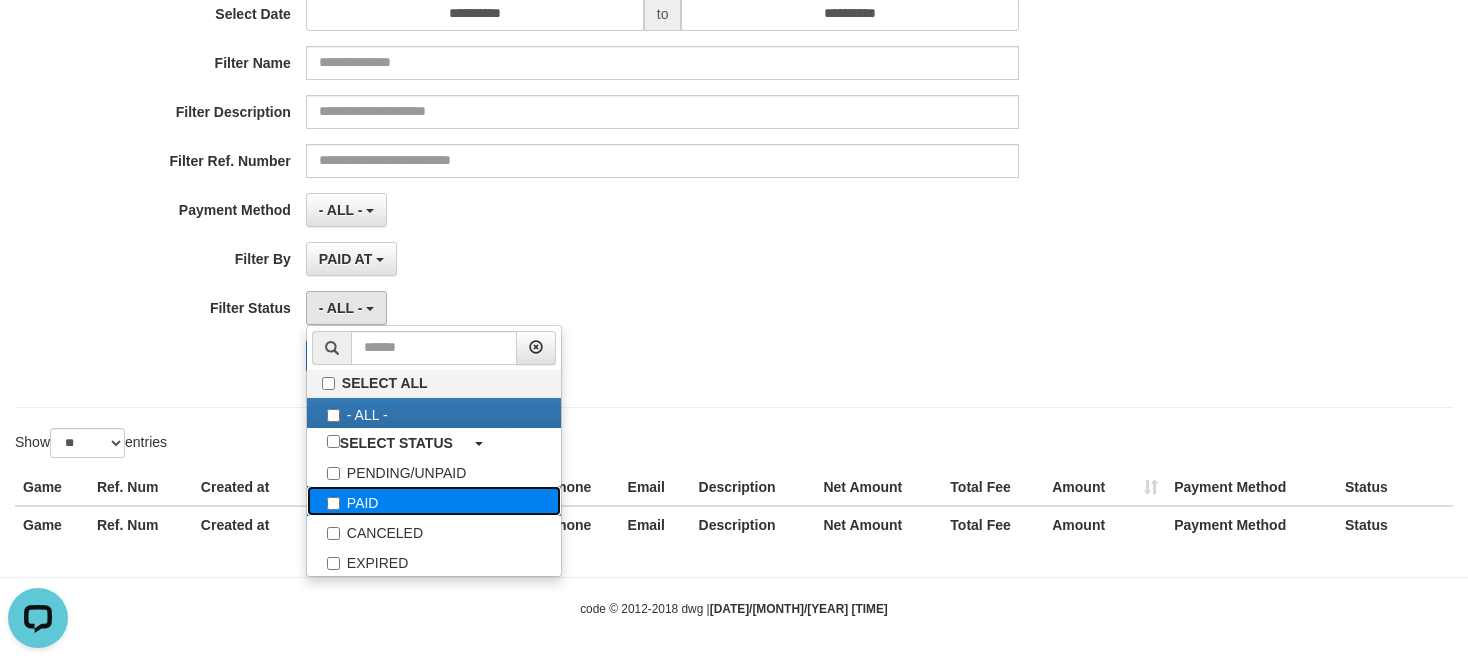 click on "PAID" at bounding box center (434, 501) 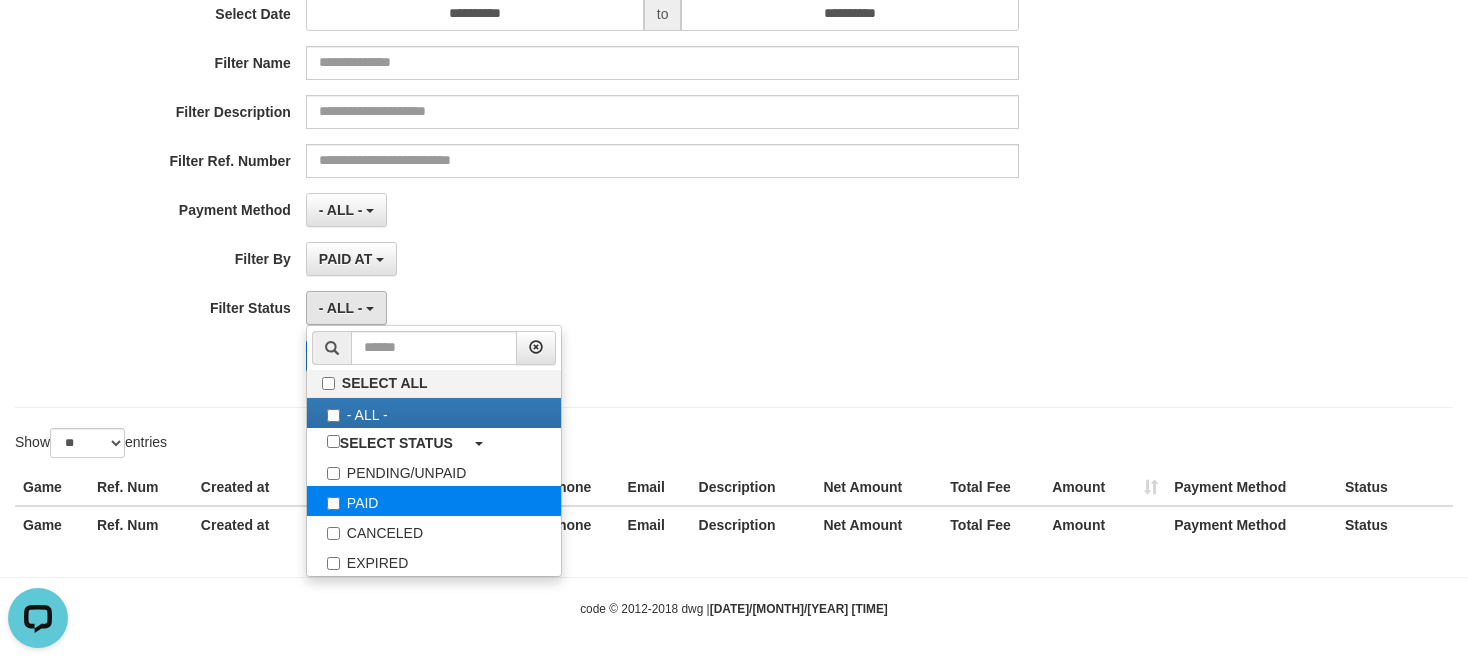 select on "*" 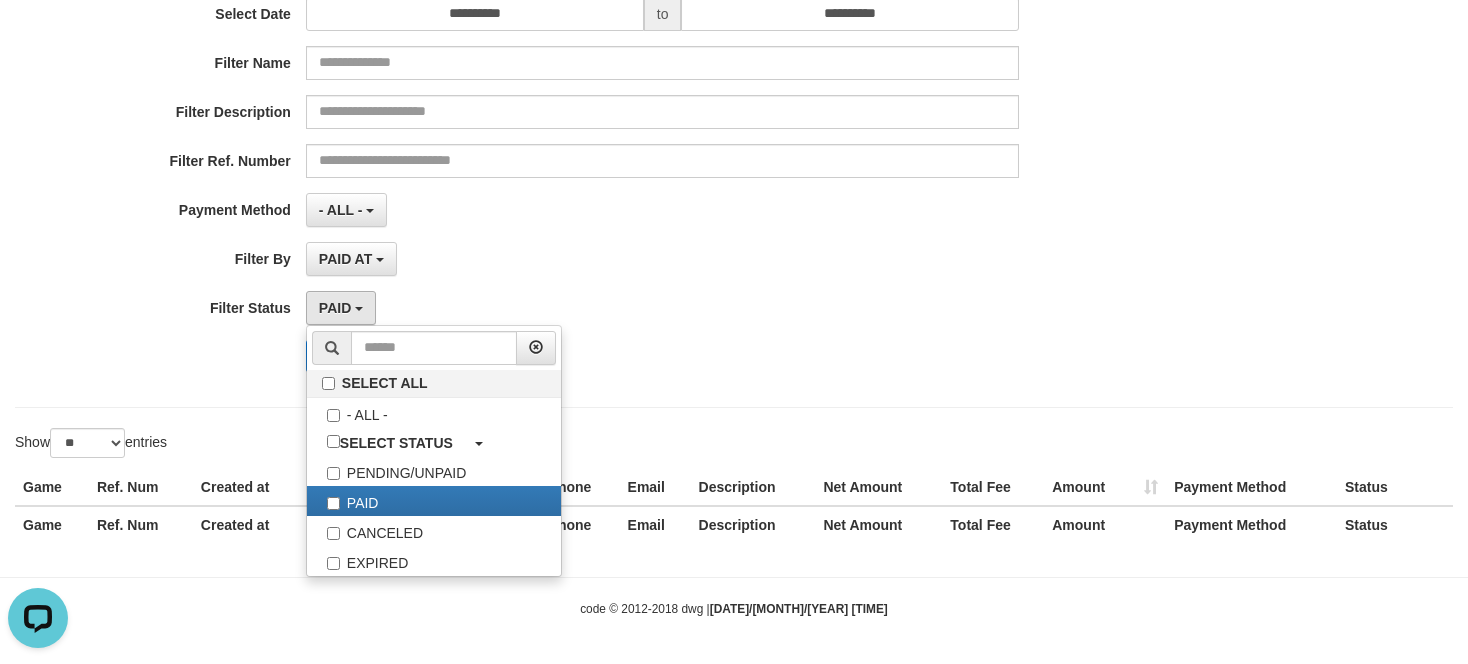 click on "**********" at bounding box center (611, 143) 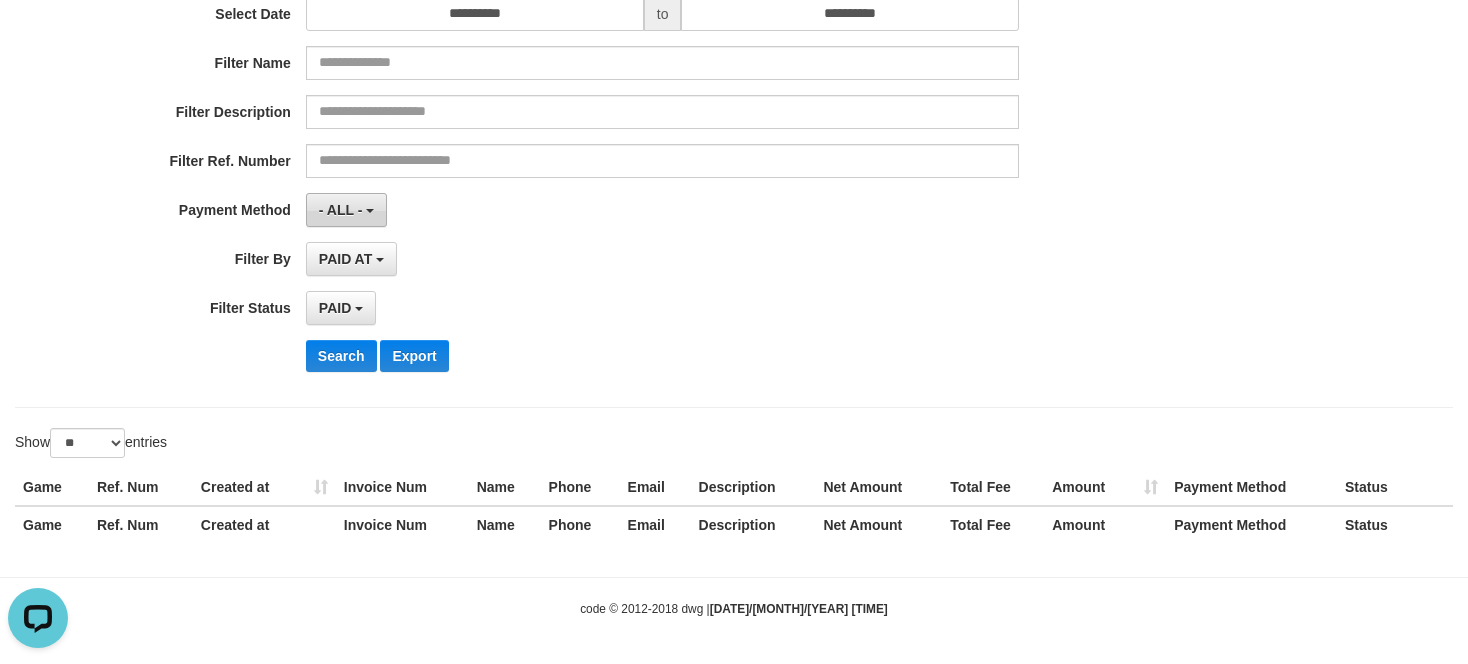 click on "- ALL -" at bounding box center [346, 210] 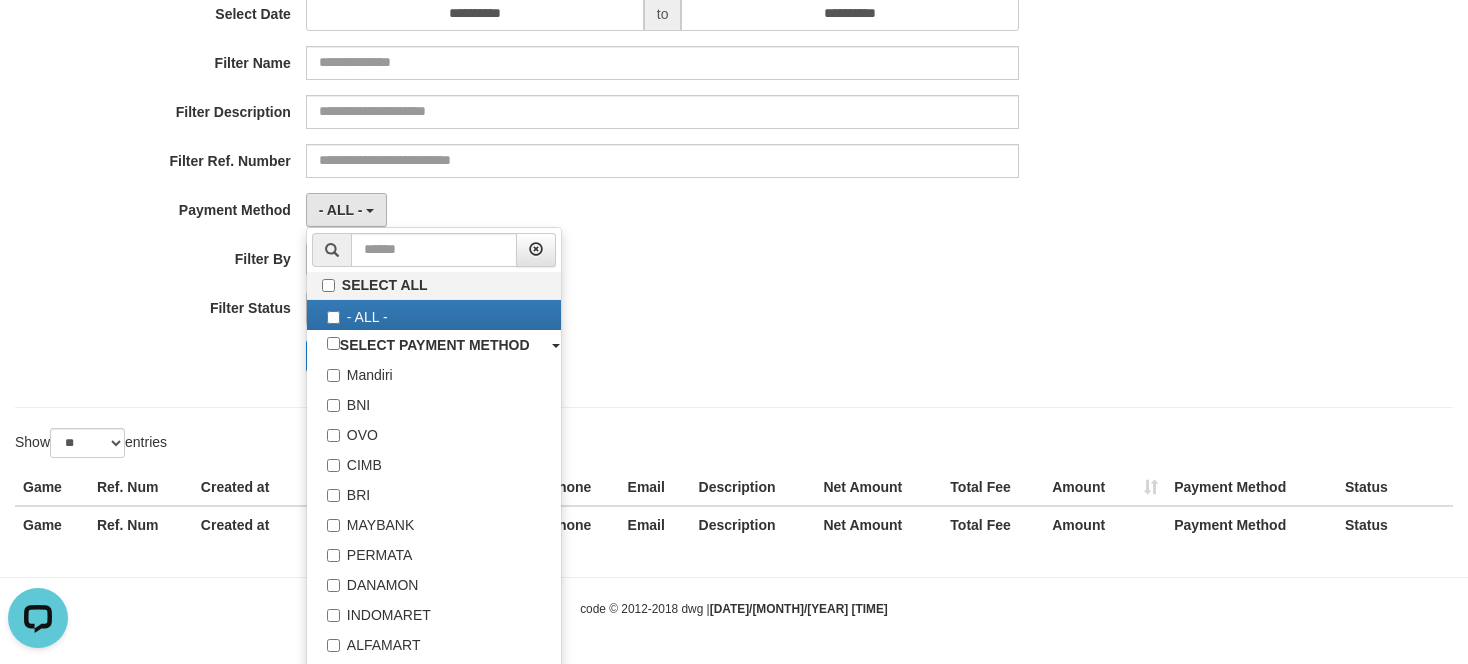 click on "**********" at bounding box center (611, 143) 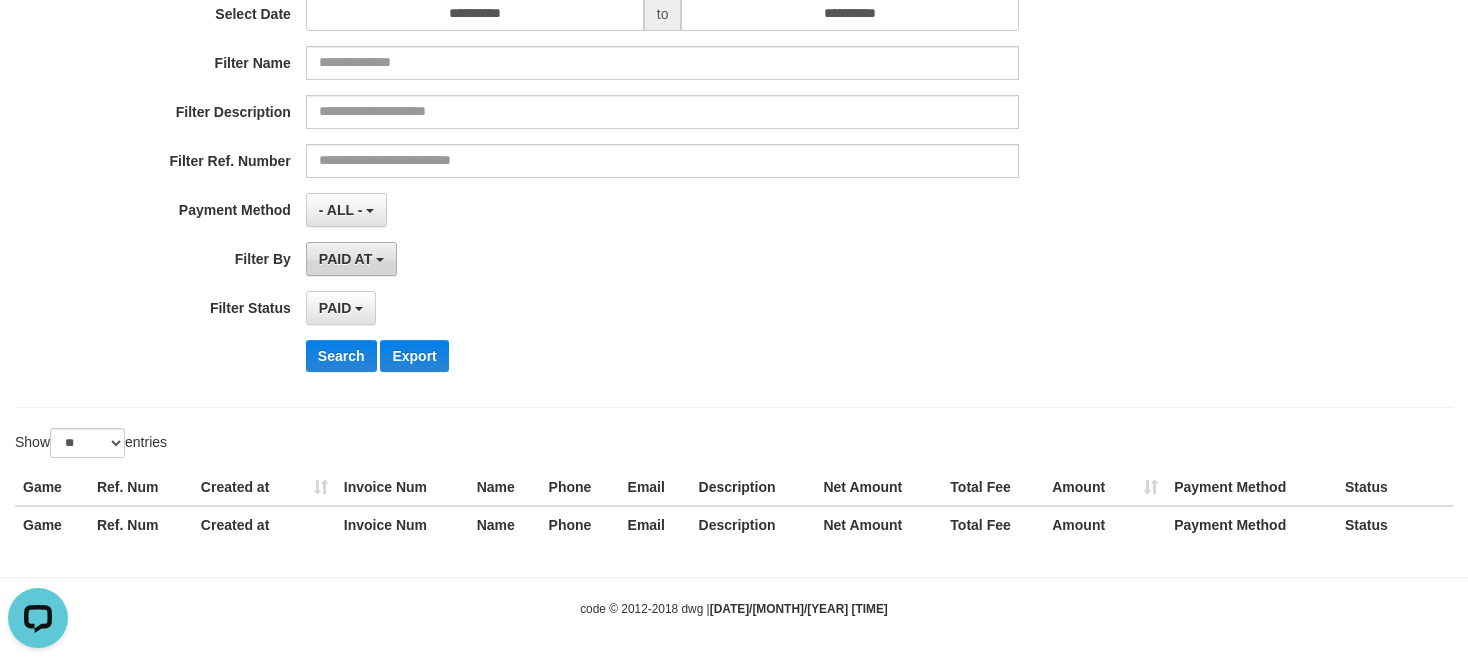 click on "PAID AT" at bounding box center (351, 259) 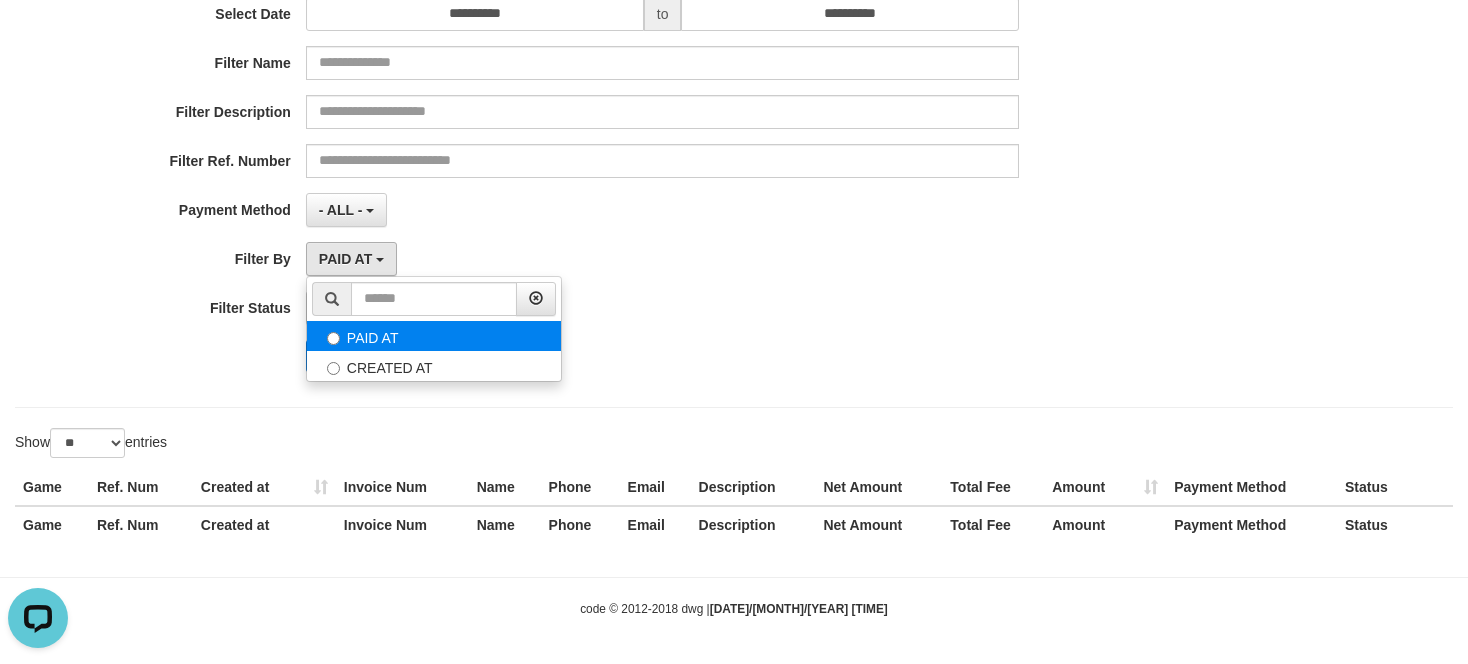 click on "PAID AT" at bounding box center [434, 336] 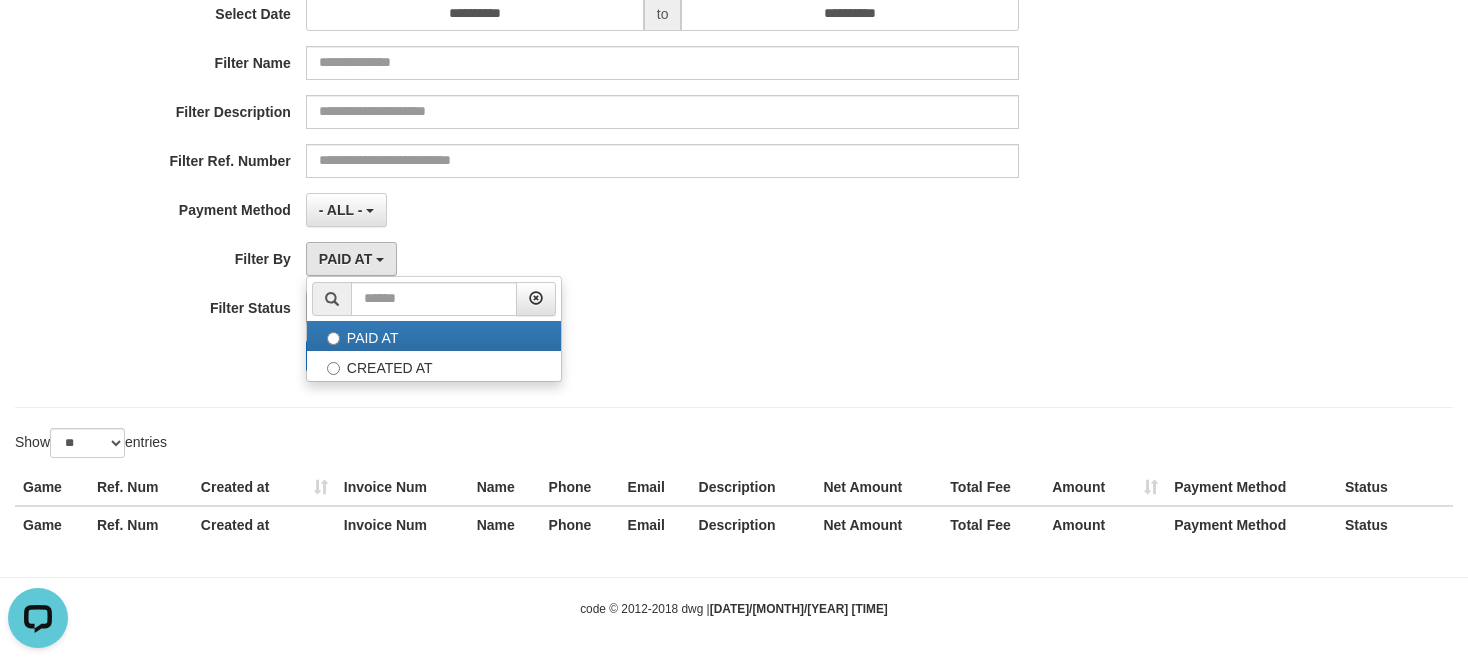 drag, startPoint x: 387, startPoint y: 347, endPoint x: 387, endPoint y: 364, distance: 17 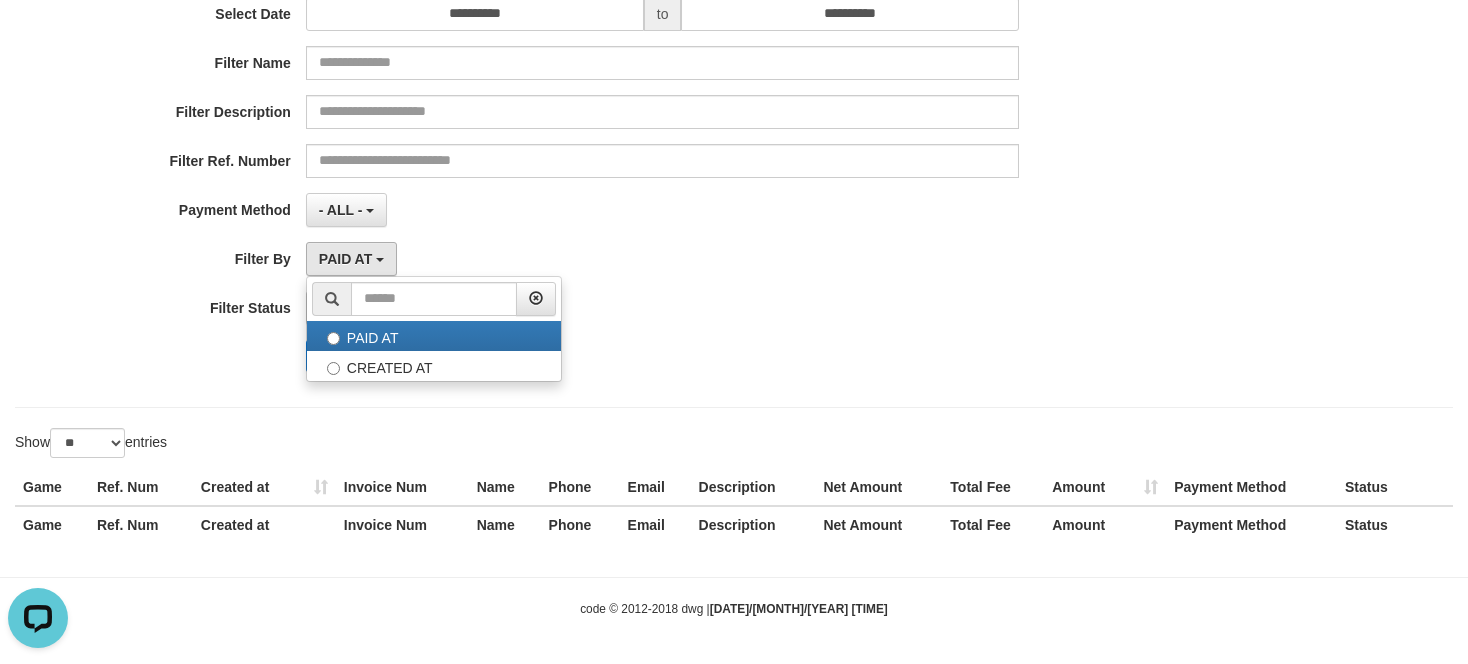 click on "Export" at bounding box center (414, 356) 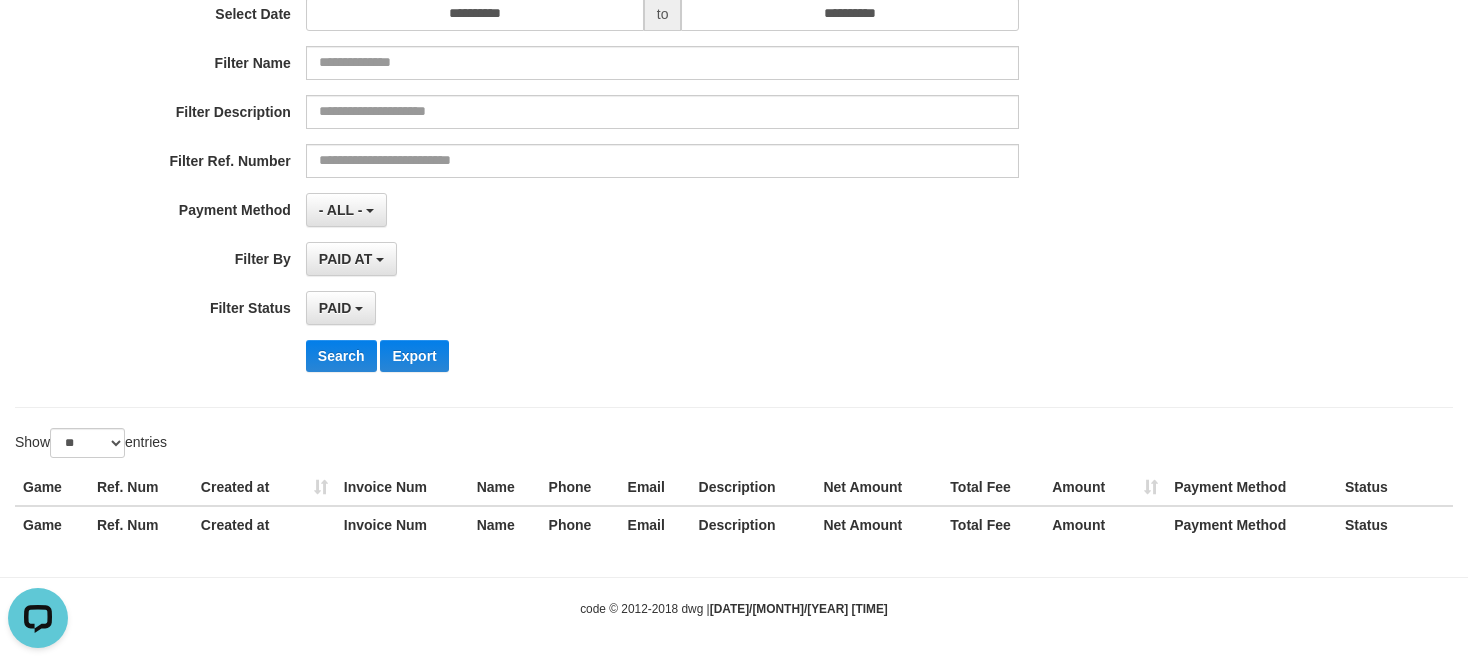click on "PAID								    SELECT ALL  - ALL -  SELECT STATUS
PENDING/UNPAID
PAID
CANCELED
EXPIRED" at bounding box center [663, 308] 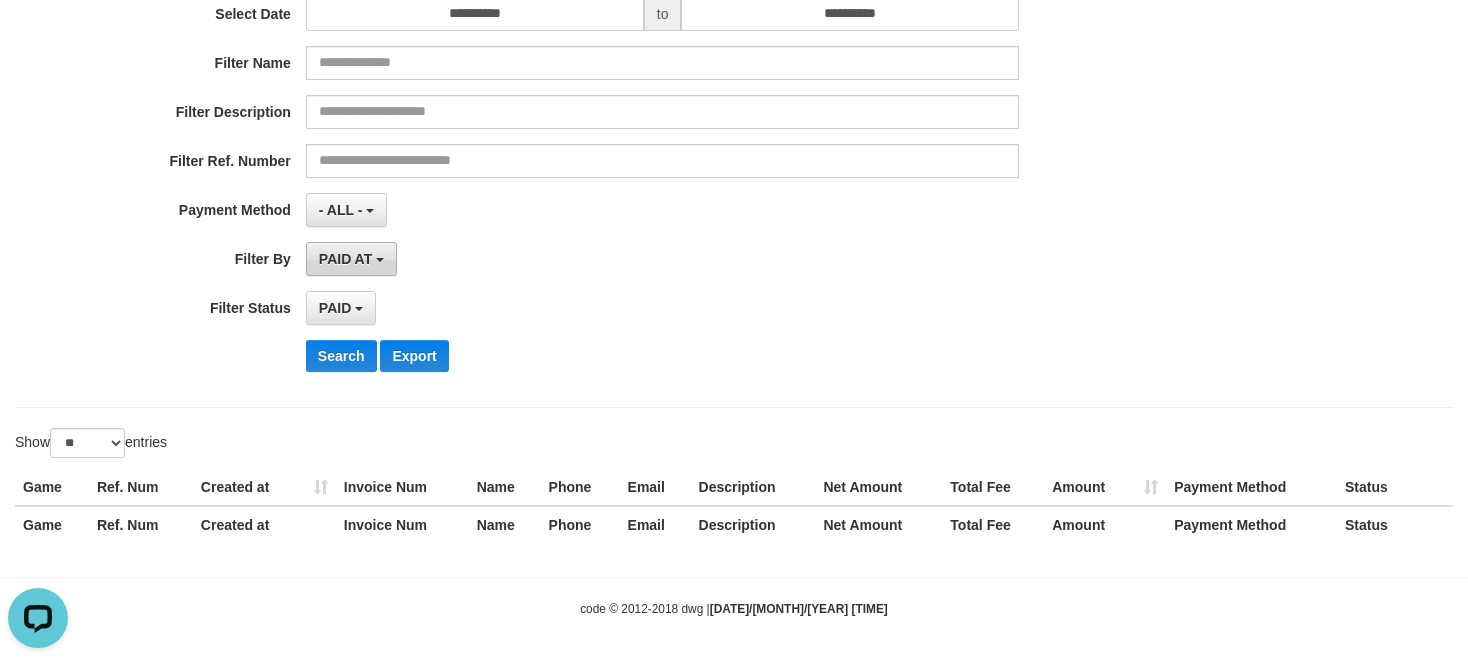 click on "PAID AT" at bounding box center (351, 259) 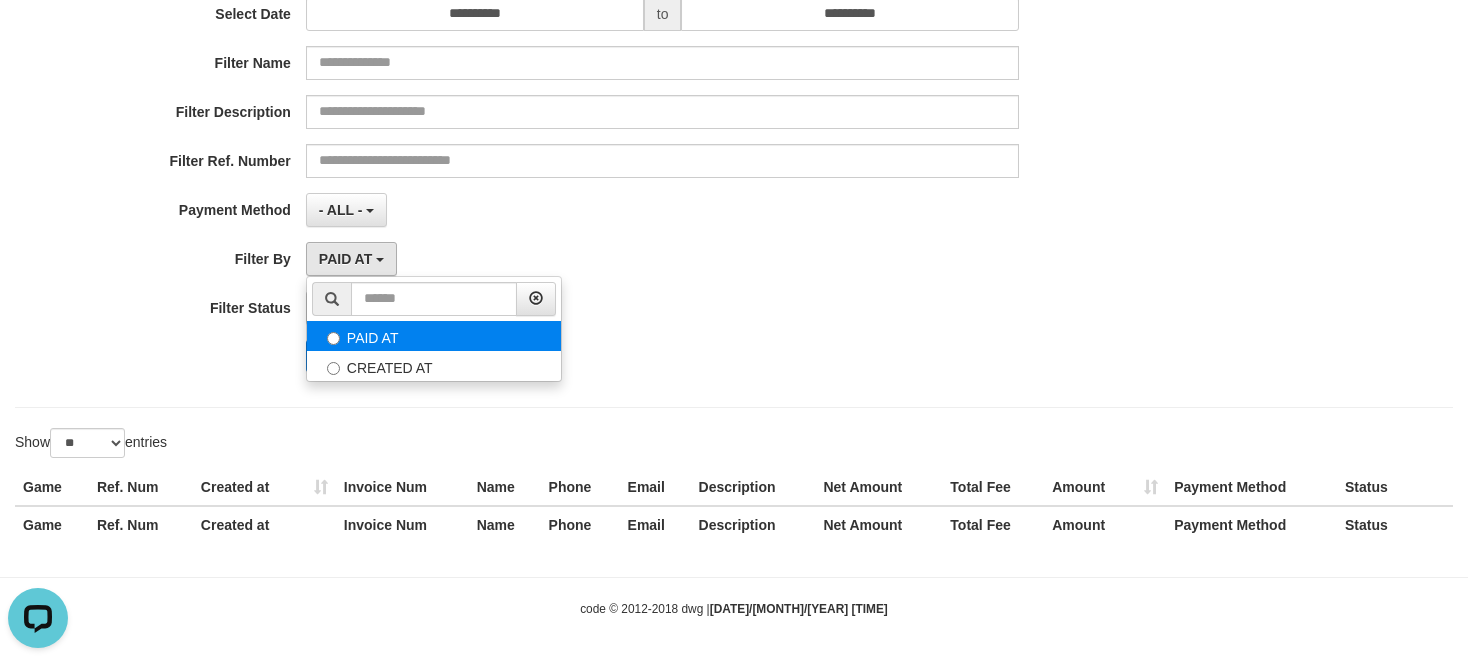 click on "PAID AT" at bounding box center [434, 336] 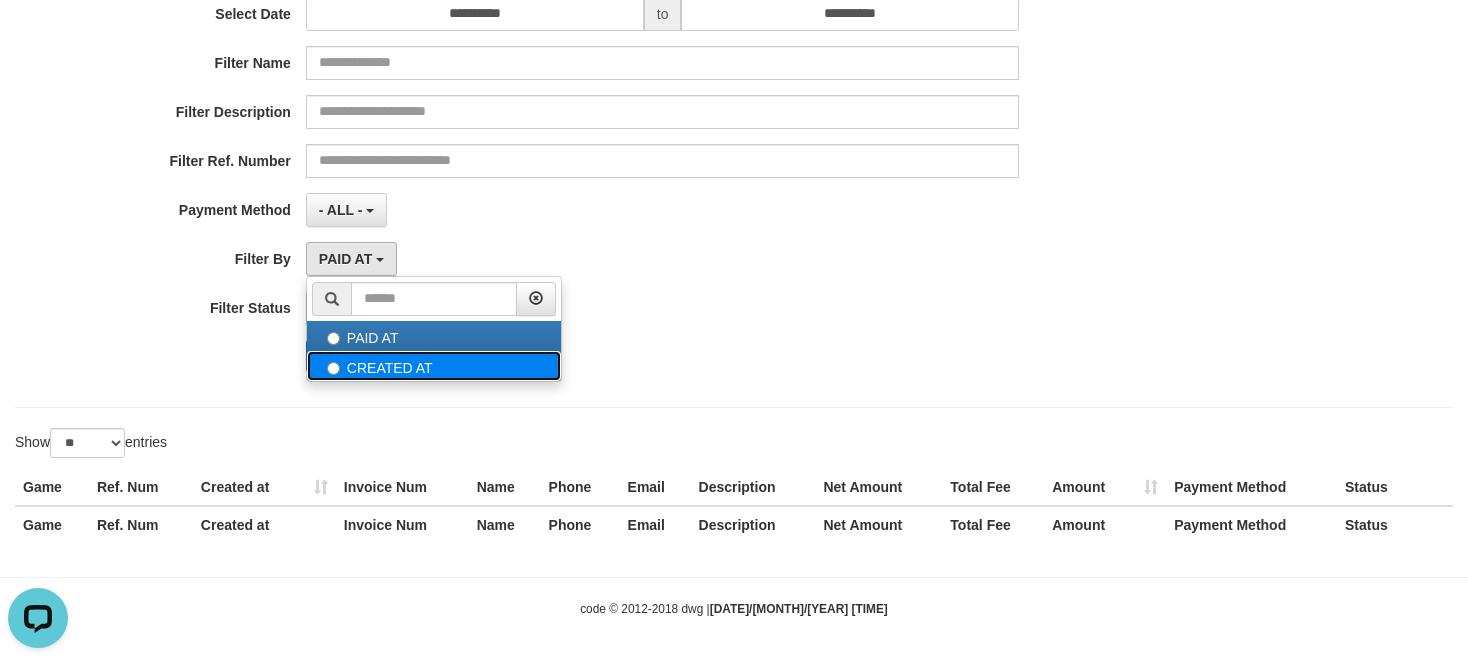 click on "CREATED AT" at bounding box center (434, 366) 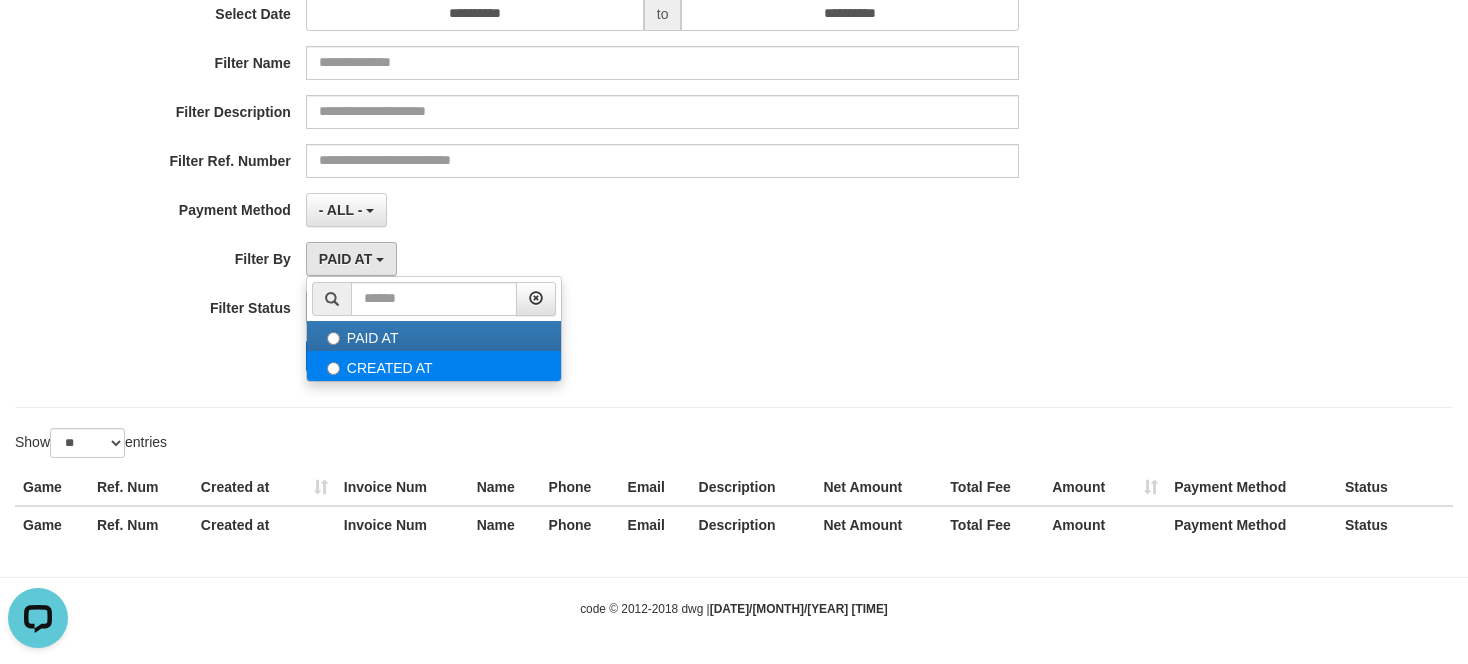 select on "*" 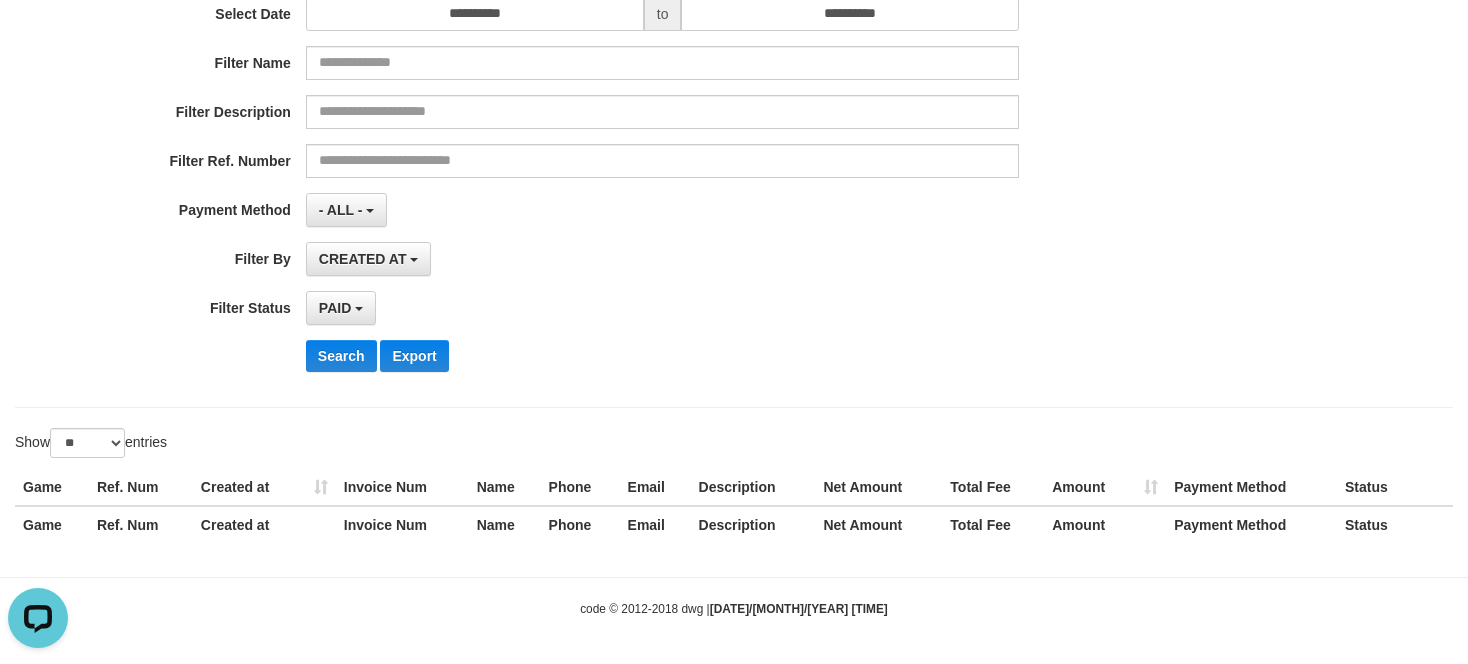 click on "Search
Export" at bounding box center (765, 356) 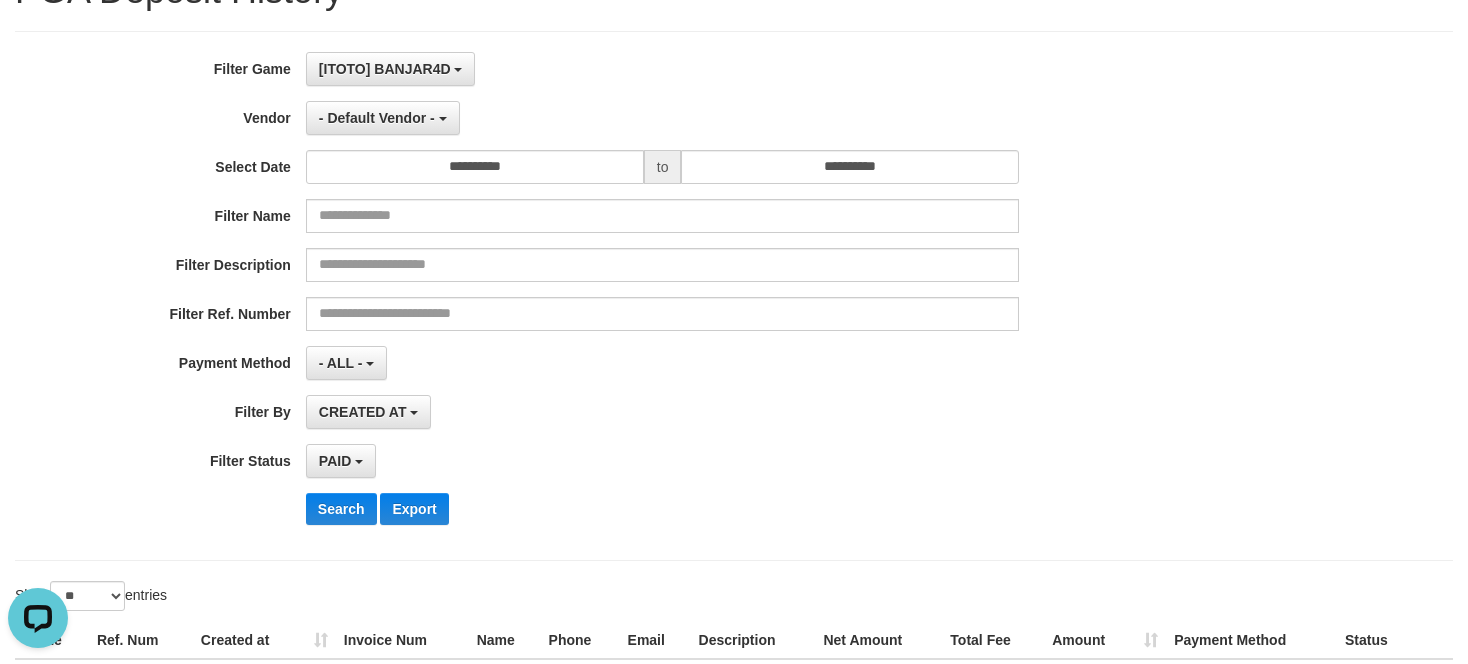 scroll, scrollTop: 54, scrollLeft: 0, axis: vertical 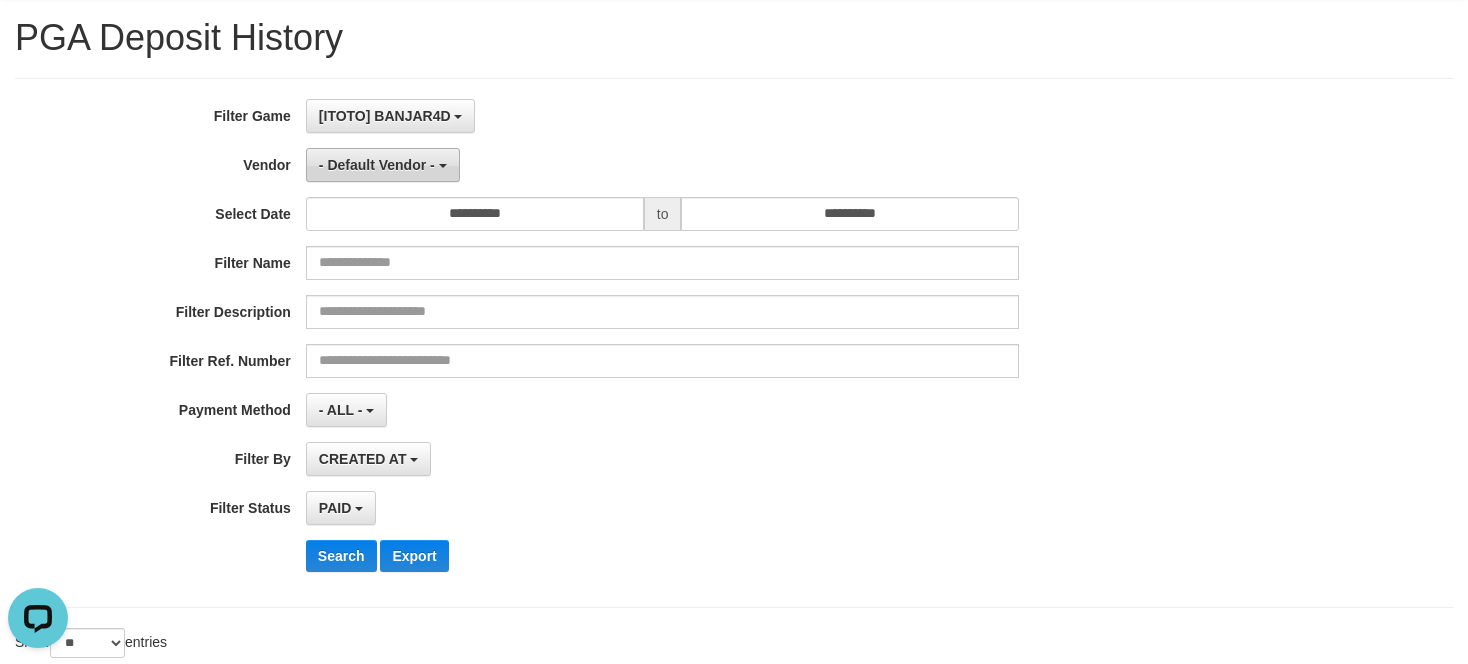 click on "- Default Vendor -" at bounding box center (377, 165) 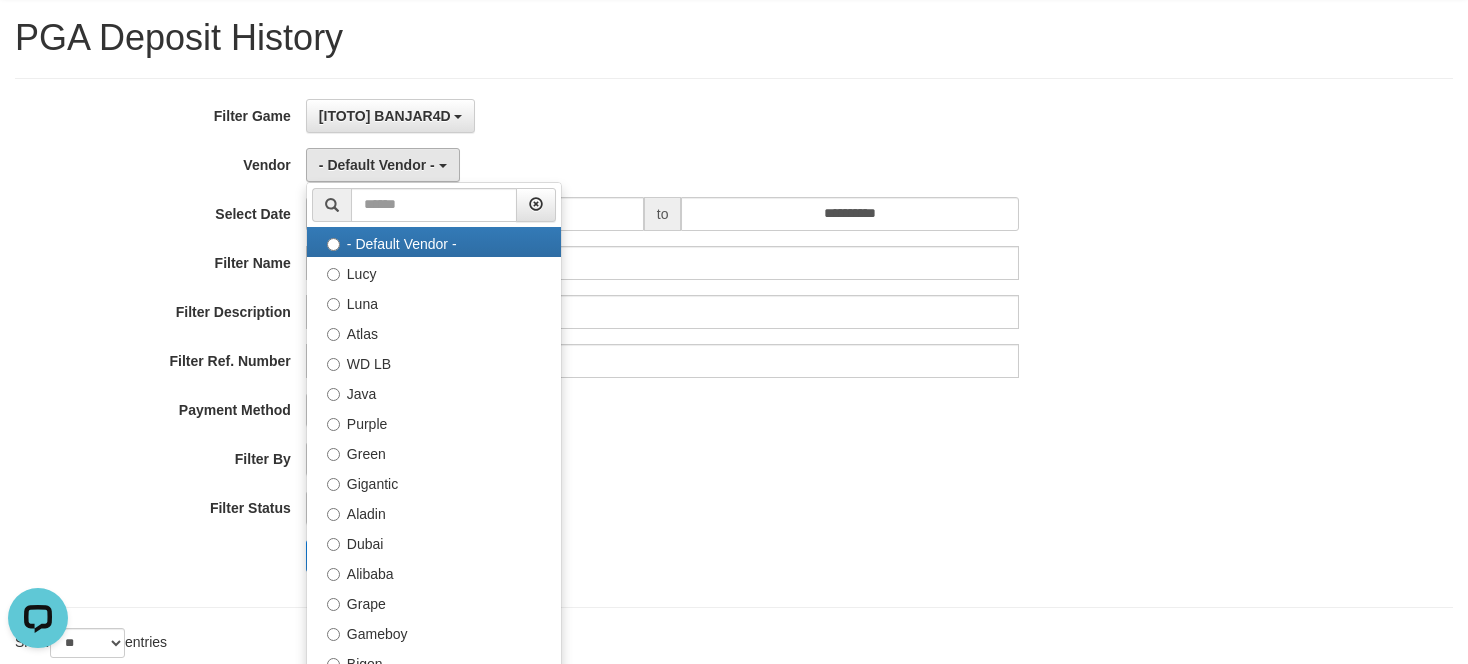 click on "CREATED AT
PAID AT
CREATED AT" at bounding box center [663, 459] 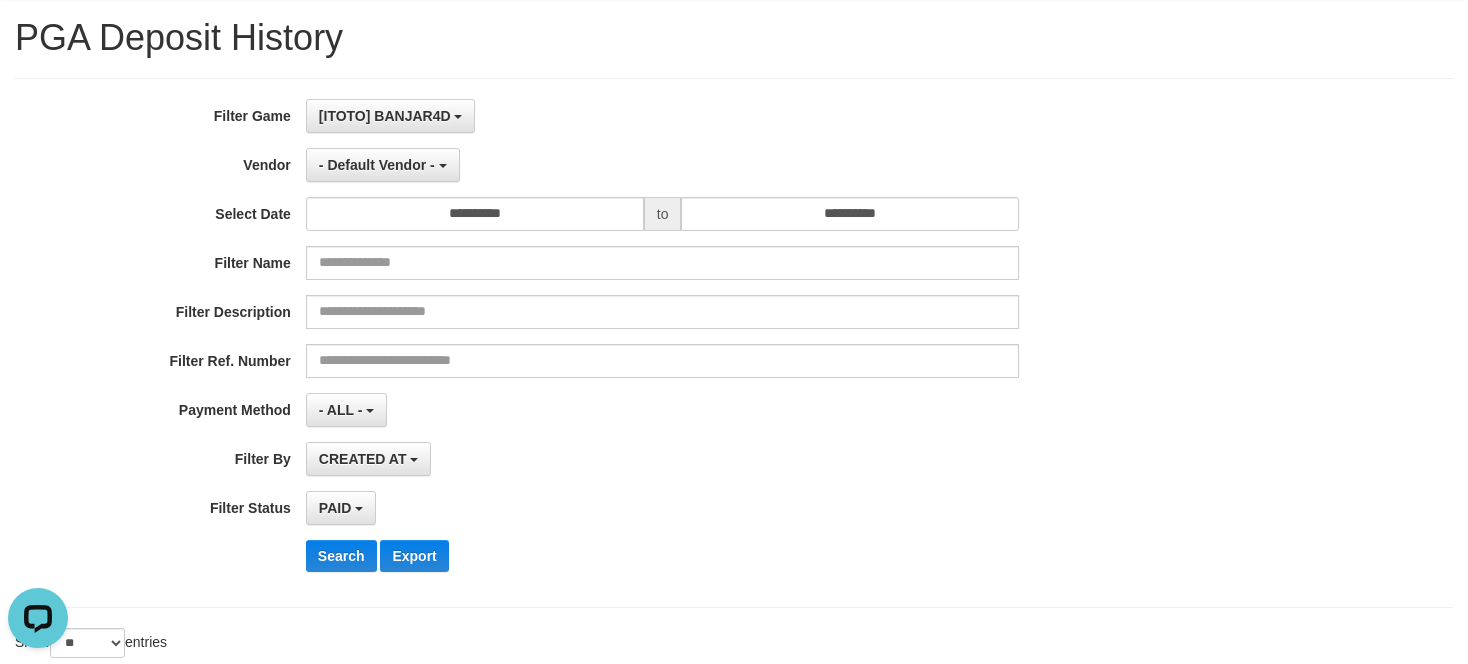 drag, startPoint x: 527, startPoint y: 240, endPoint x: 526, endPoint y: 218, distance: 22.022715 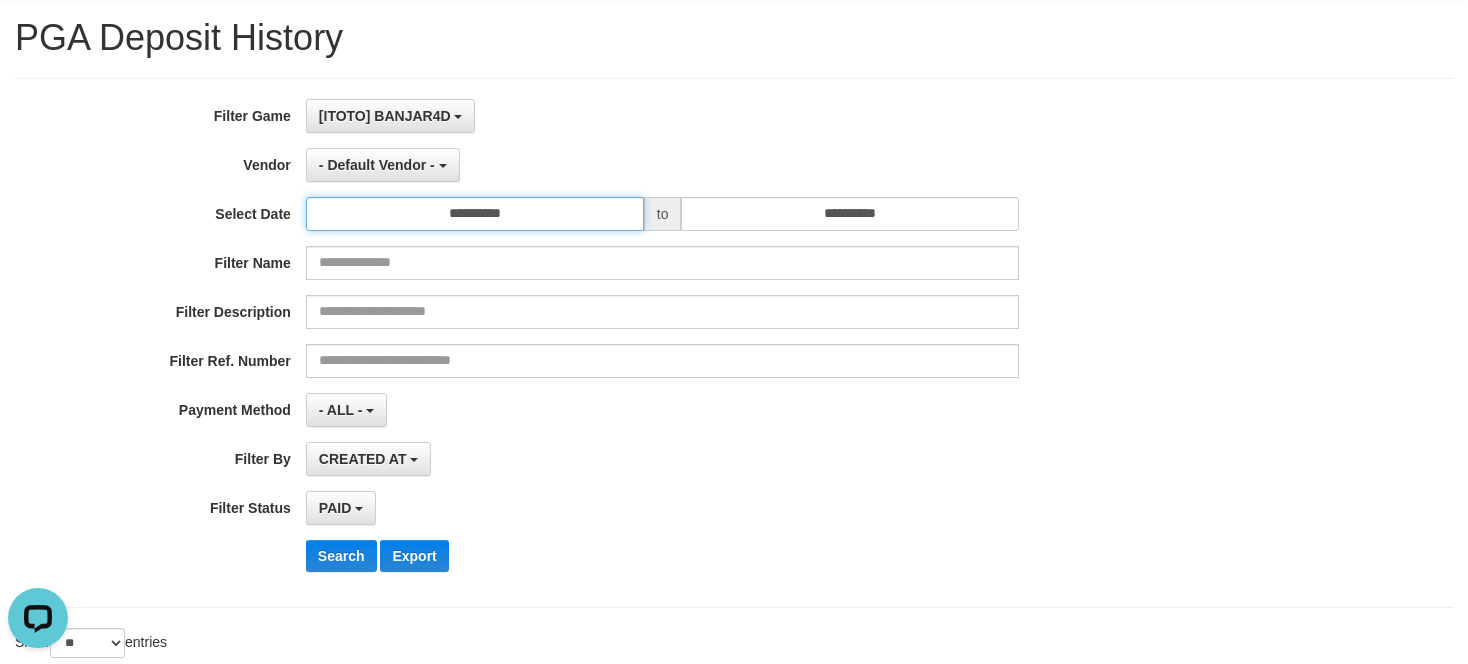 click on "**********" at bounding box center [475, 214] 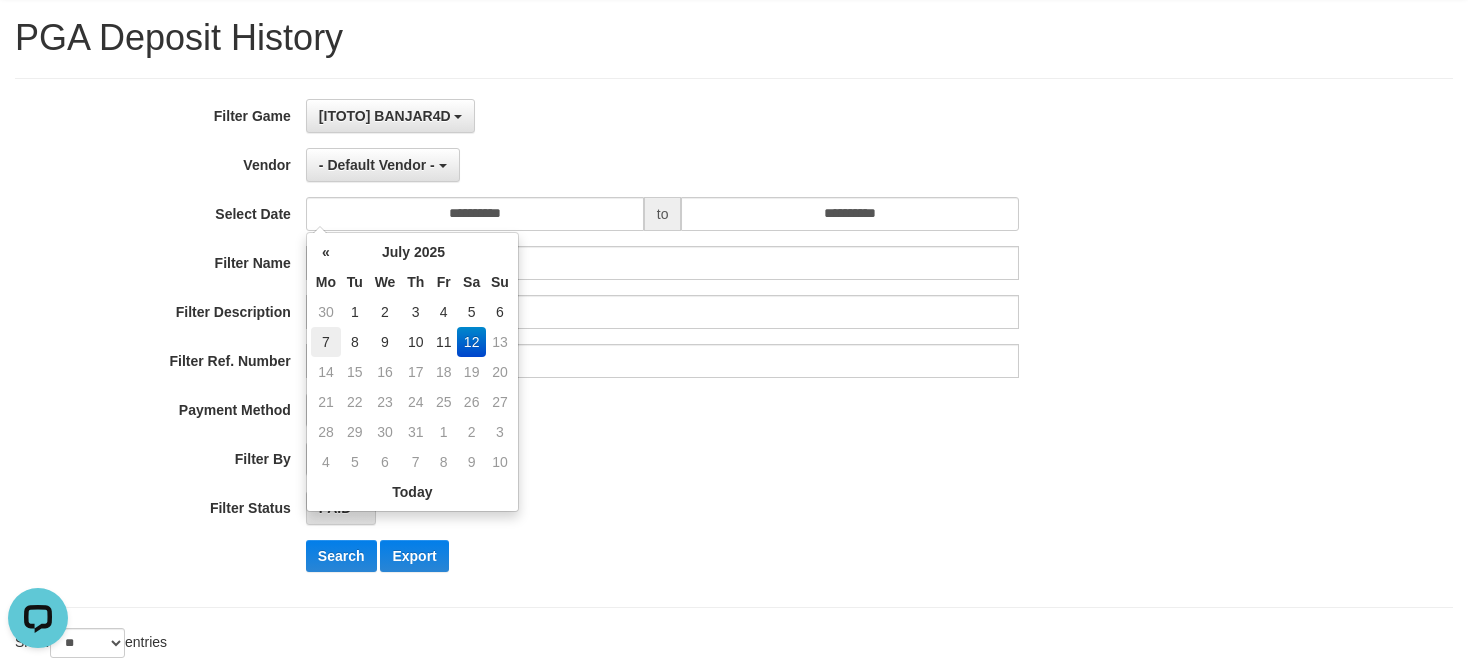 click on "7" at bounding box center [326, 342] 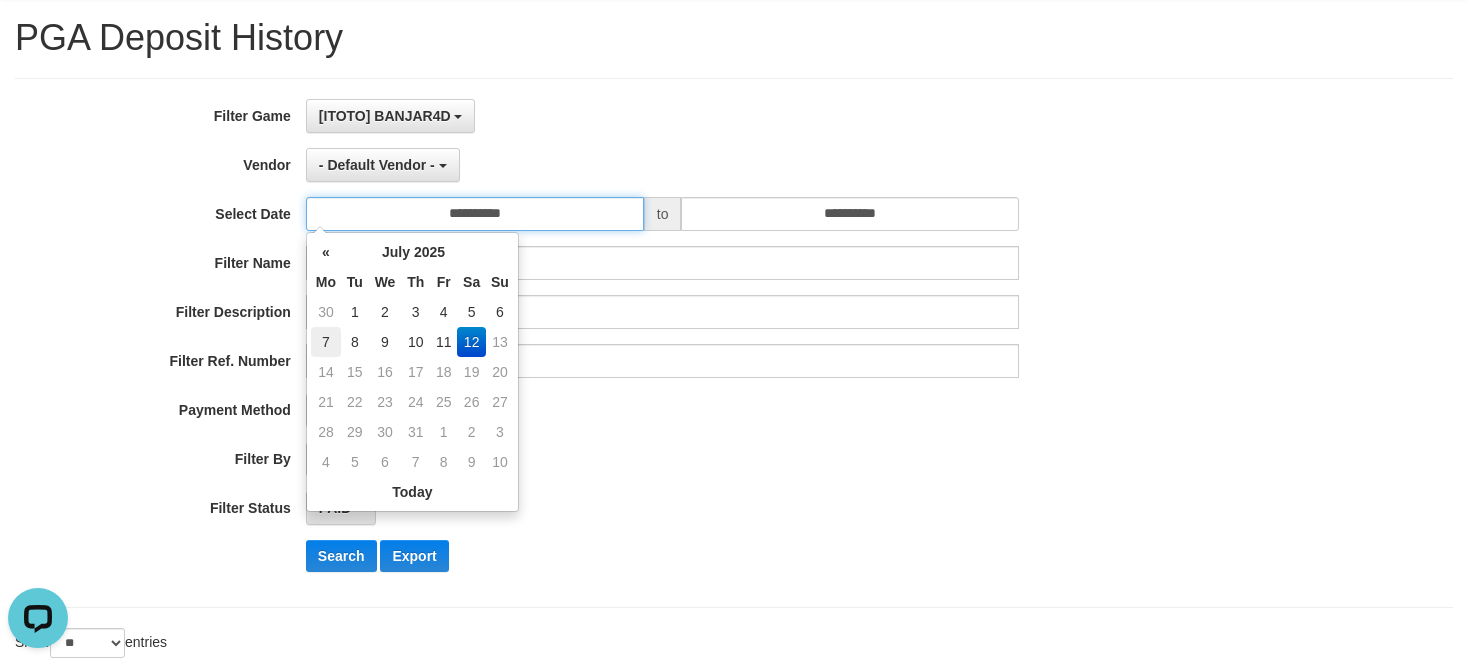 type on "**********" 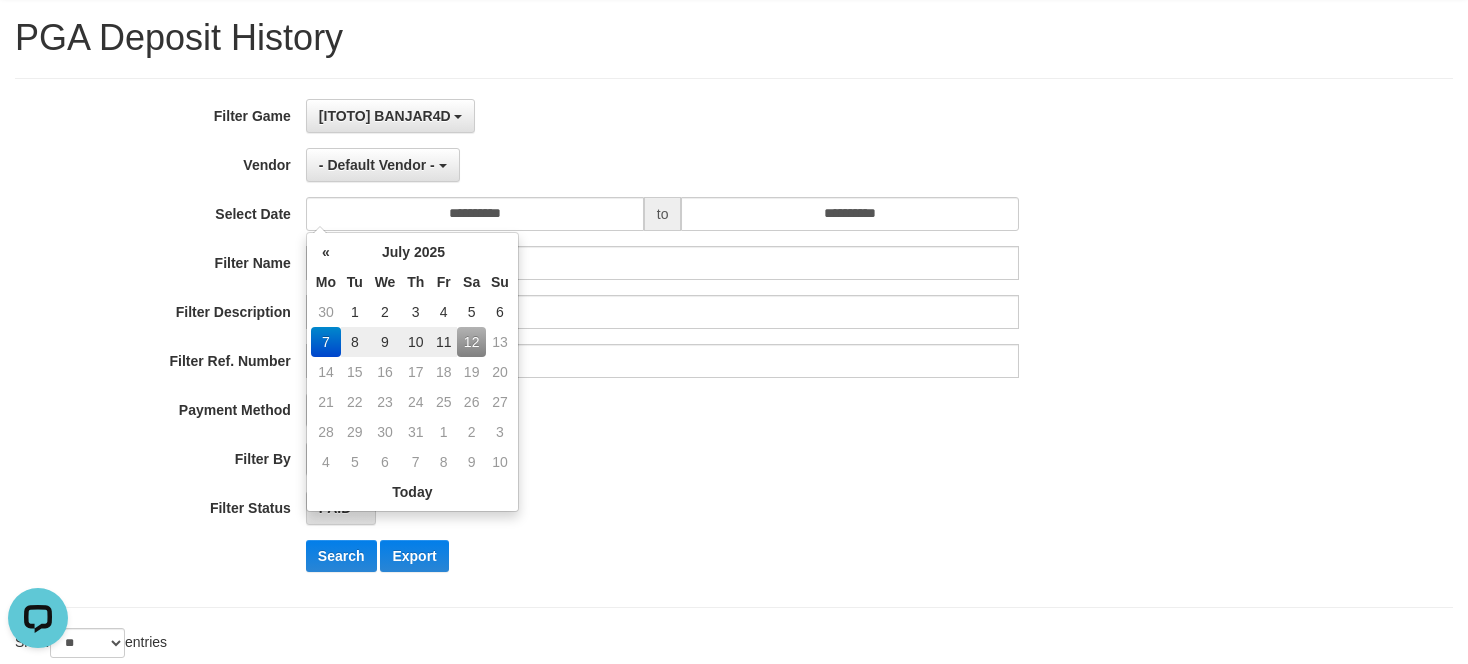 drag, startPoint x: 801, startPoint y: 453, endPoint x: 865, endPoint y: 348, distance: 122.967476 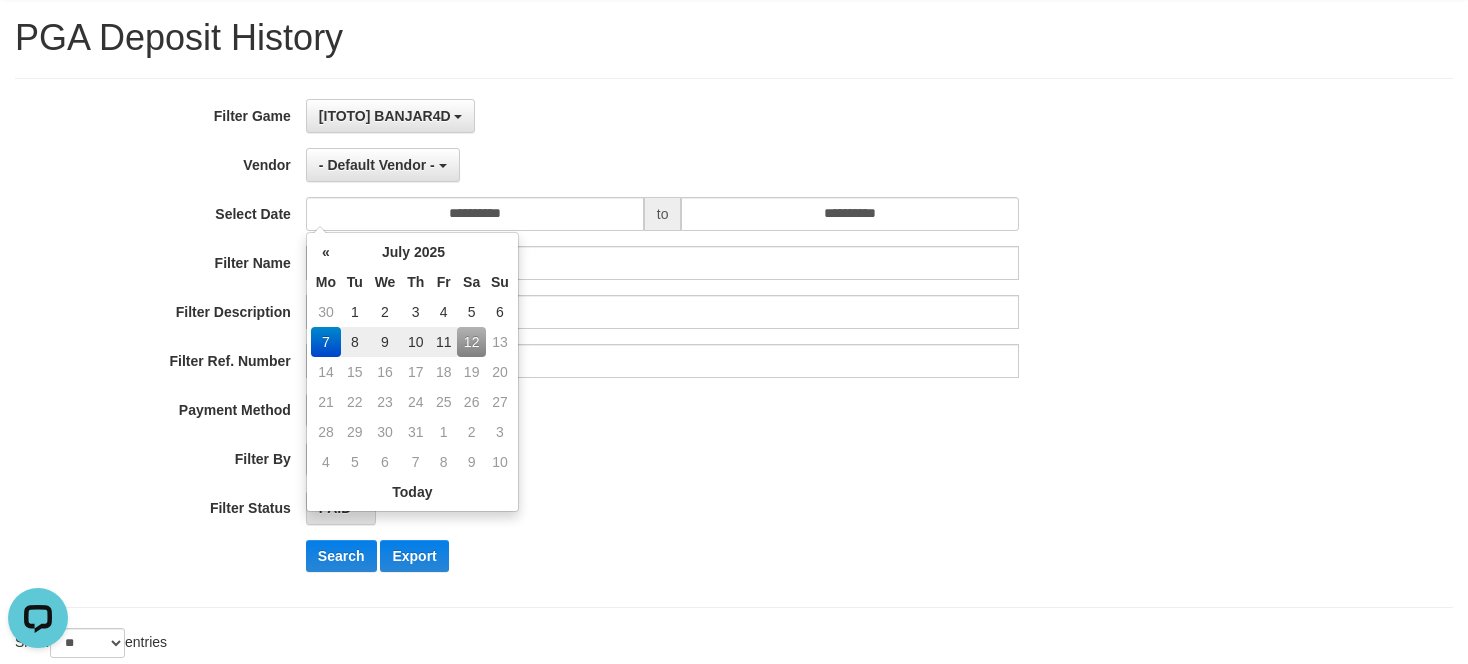 click on "CREATED AT
PAID AT
CREATED AT" at bounding box center [663, 459] 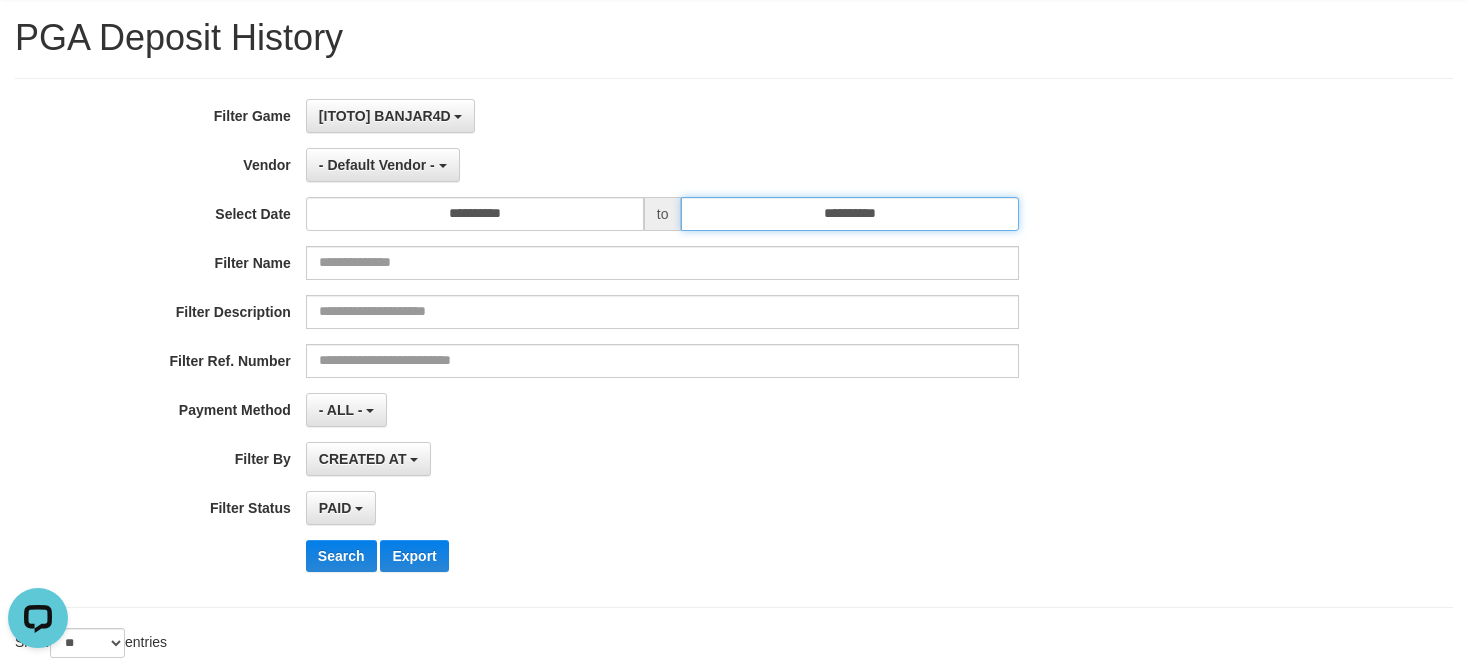 click on "**********" at bounding box center (850, 214) 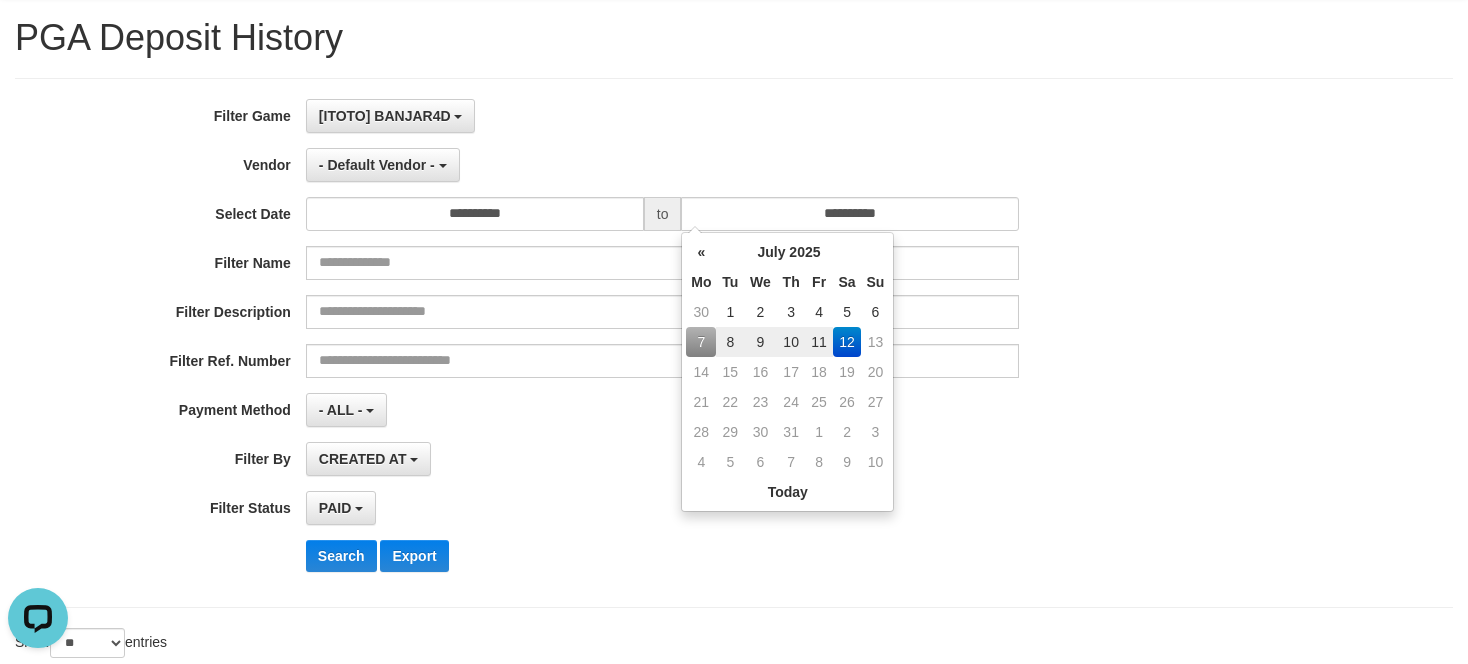click on "12" at bounding box center (847, 342) 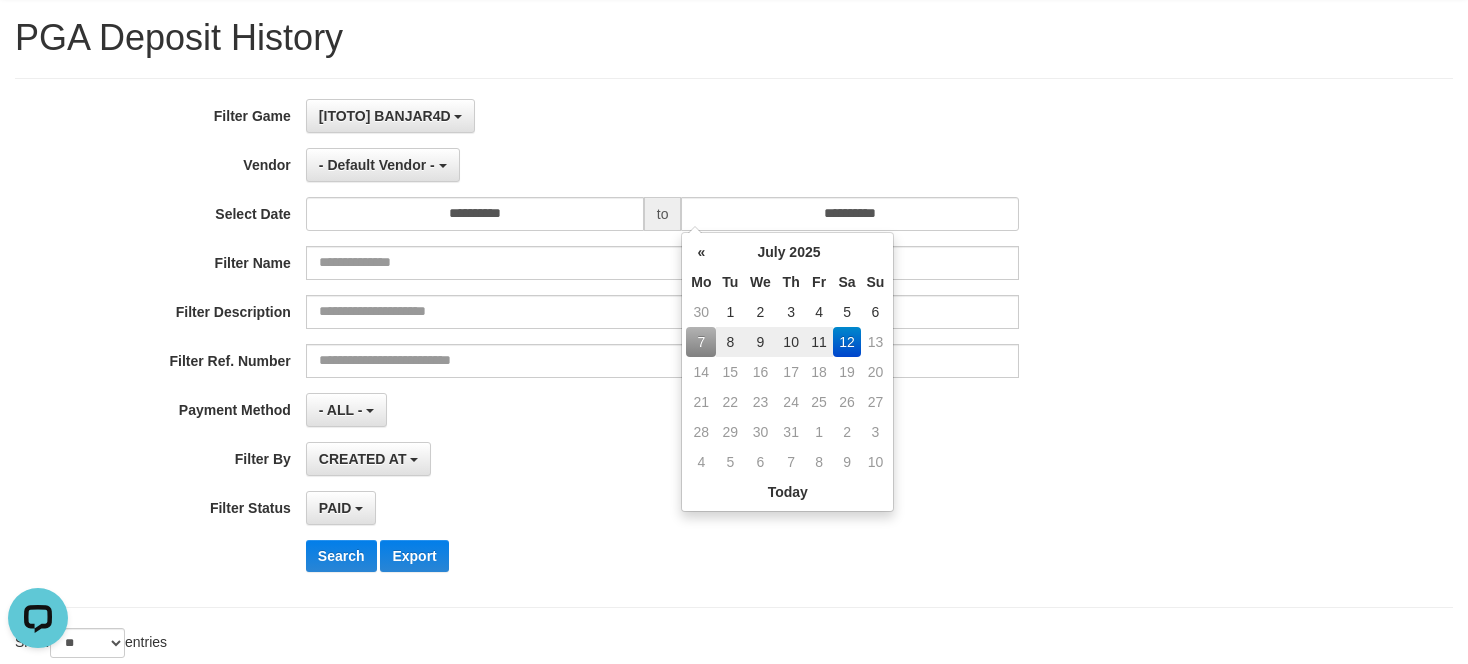 click on "**********" at bounding box center [611, 343] 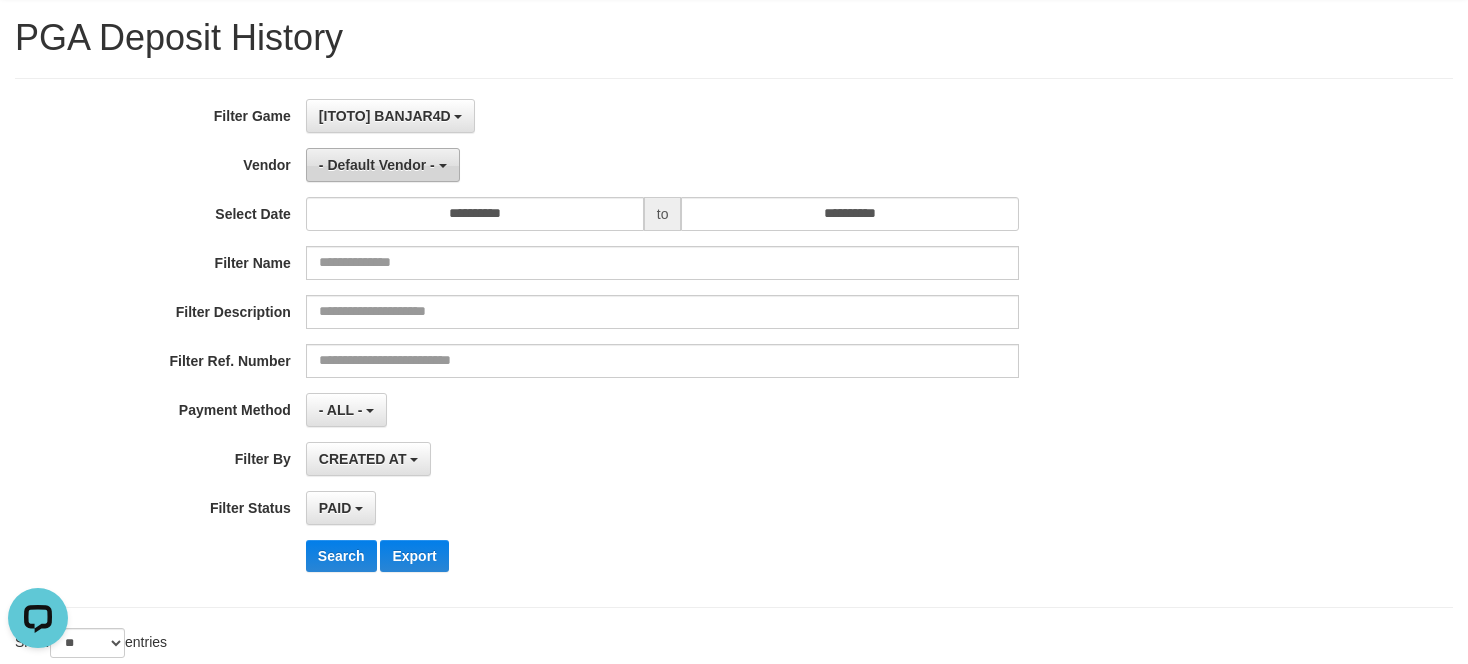 click on "- Default Vendor -" at bounding box center (377, 165) 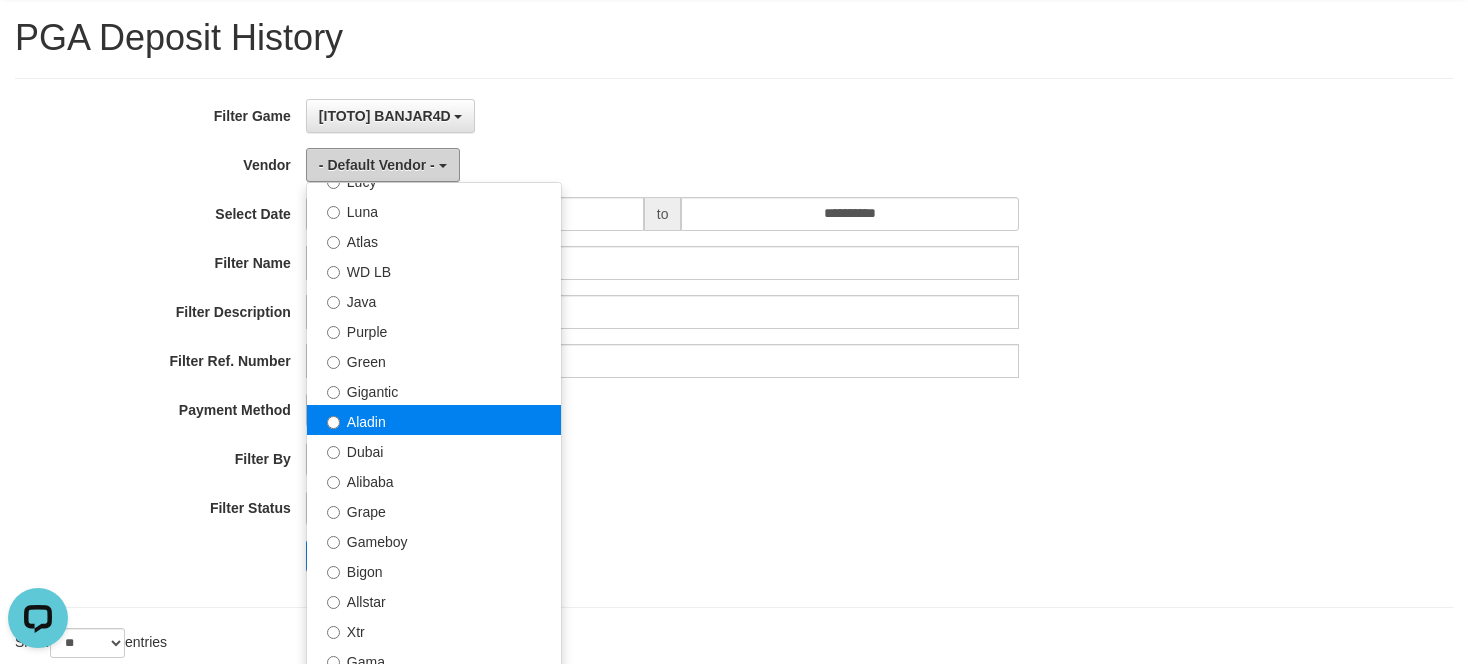 scroll, scrollTop: 100, scrollLeft: 0, axis: vertical 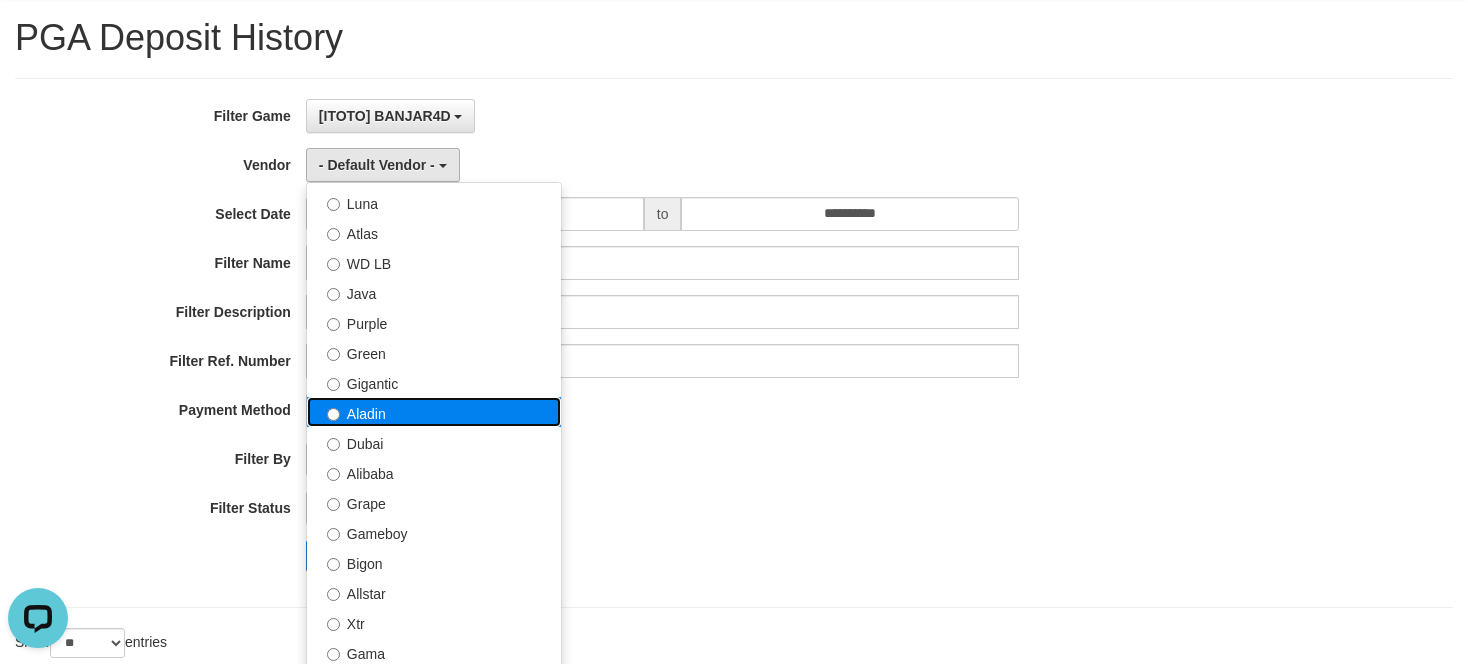 click on "Aladin" at bounding box center (434, 412) 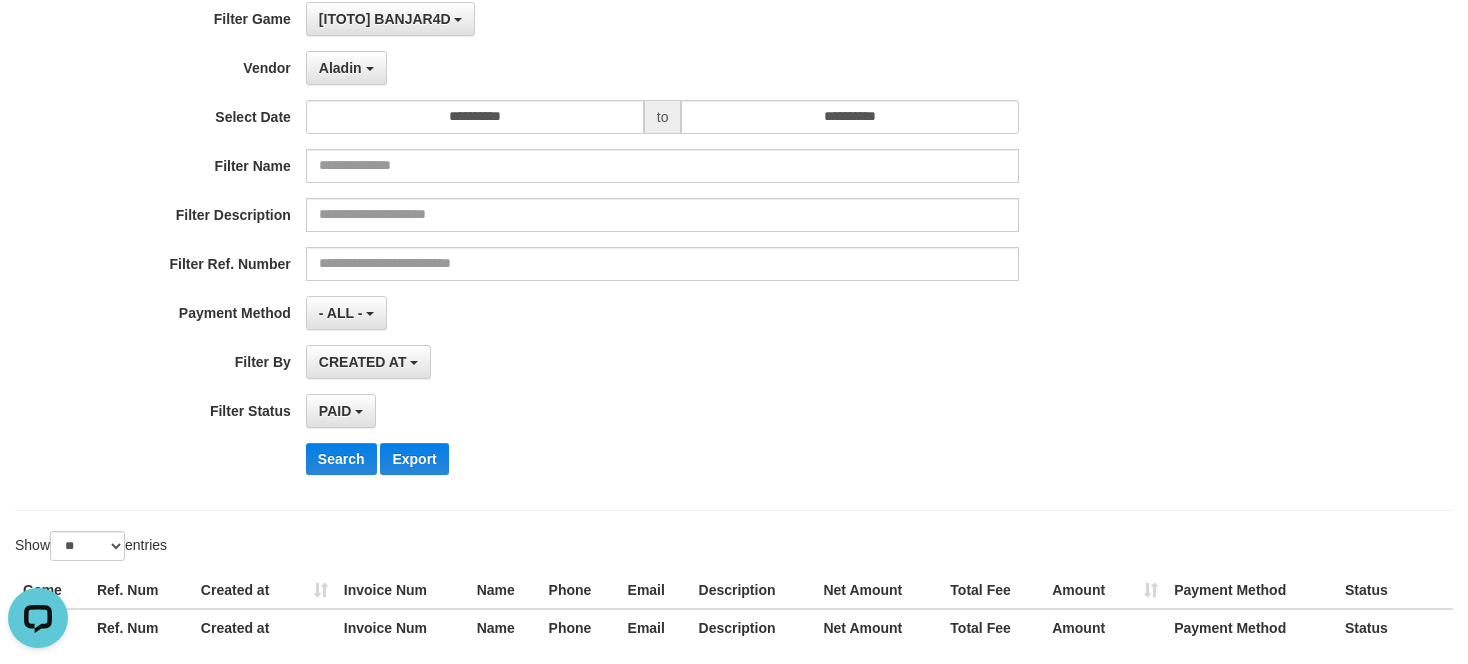 scroll, scrollTop: 154, scrollLeft: 0, axis: vertical 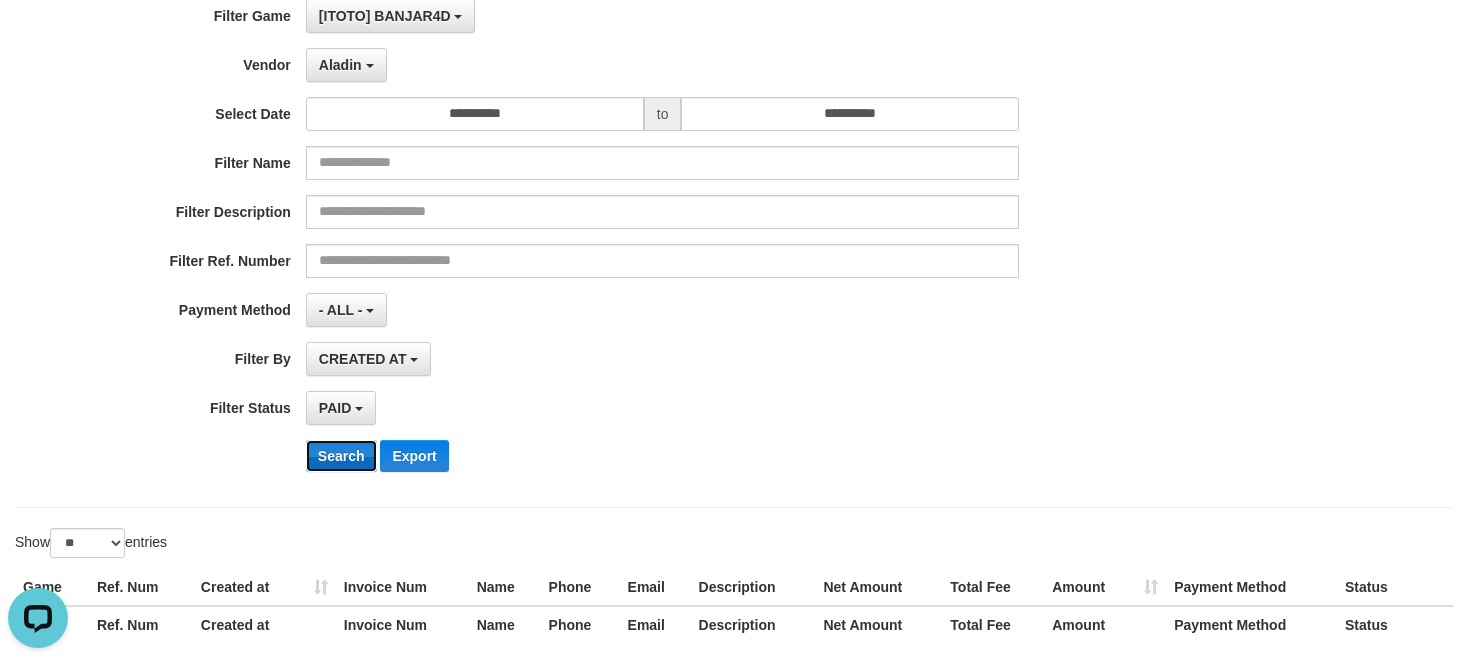click on "Search" at bounding box center (341, 456) 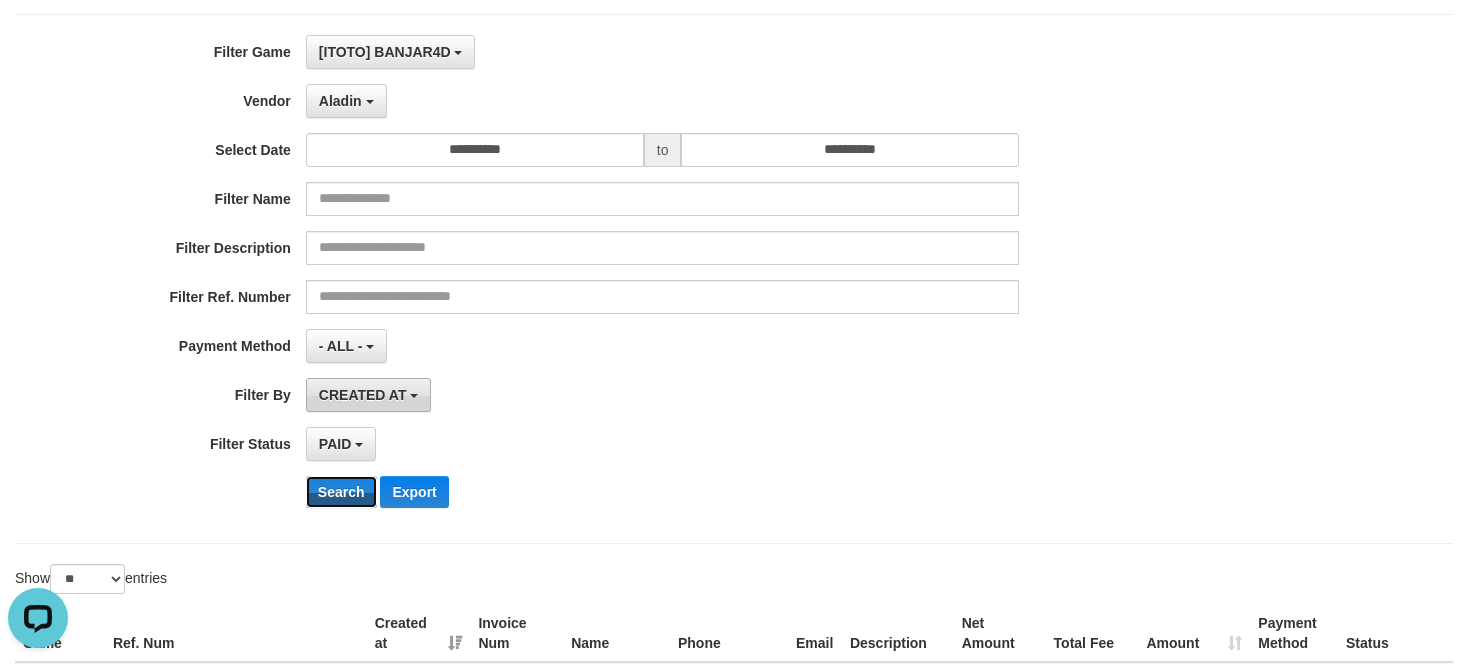 scroll, scrollTop: 49, scrollLeft: 0, axis: vertical 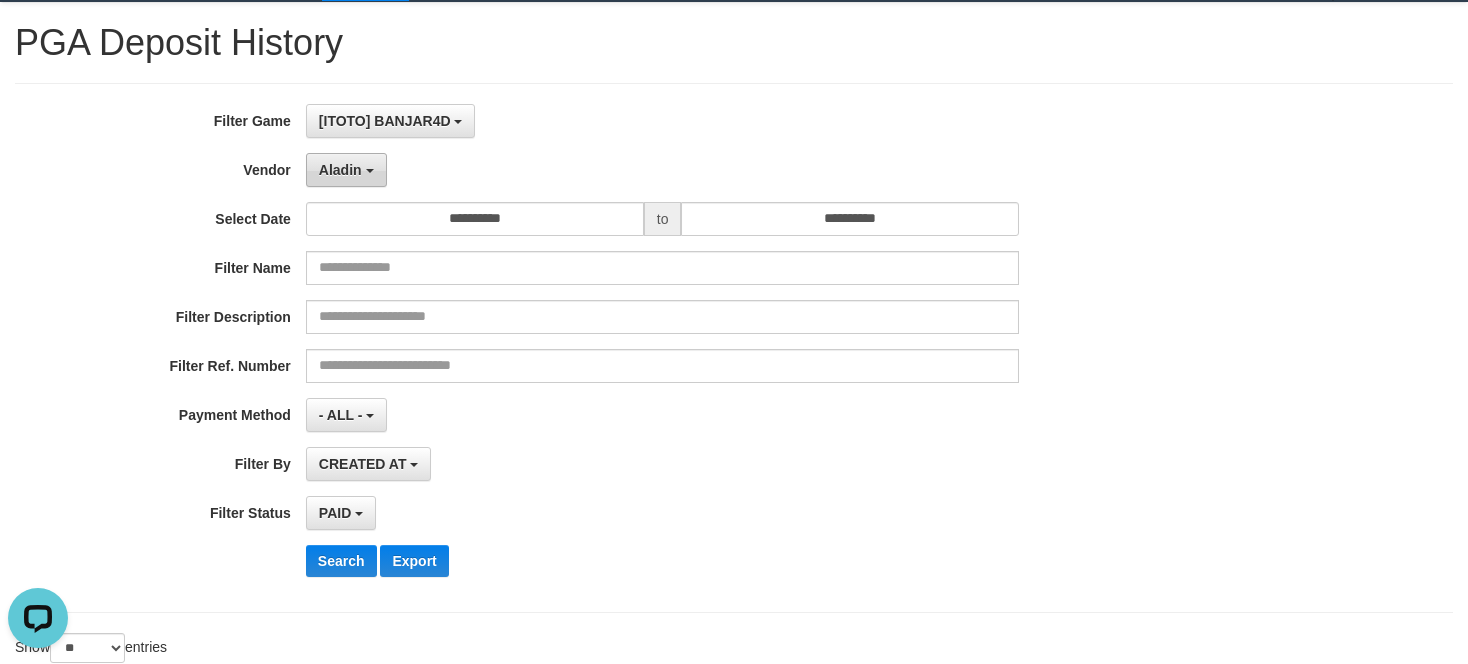click at bounding box center [370, 171] 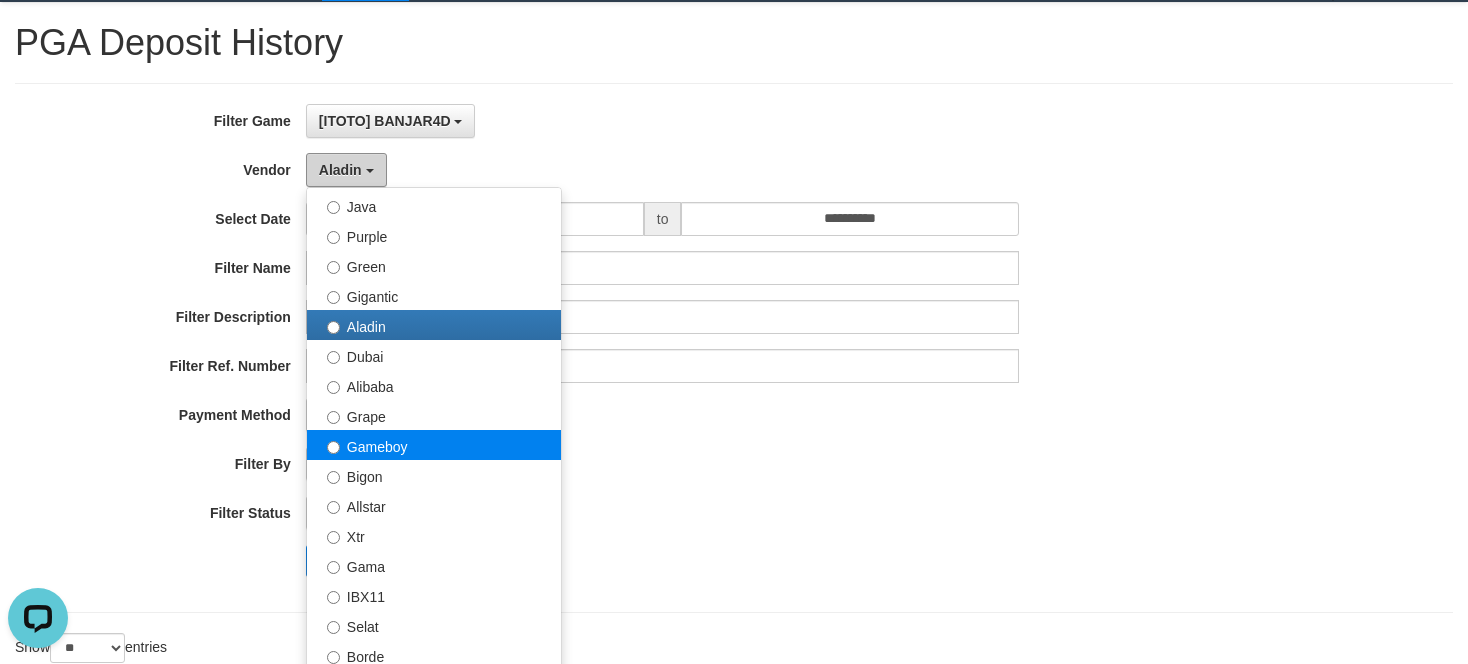 scroll, scrollTop: 200, scrollLeft: 0, axis: vertical 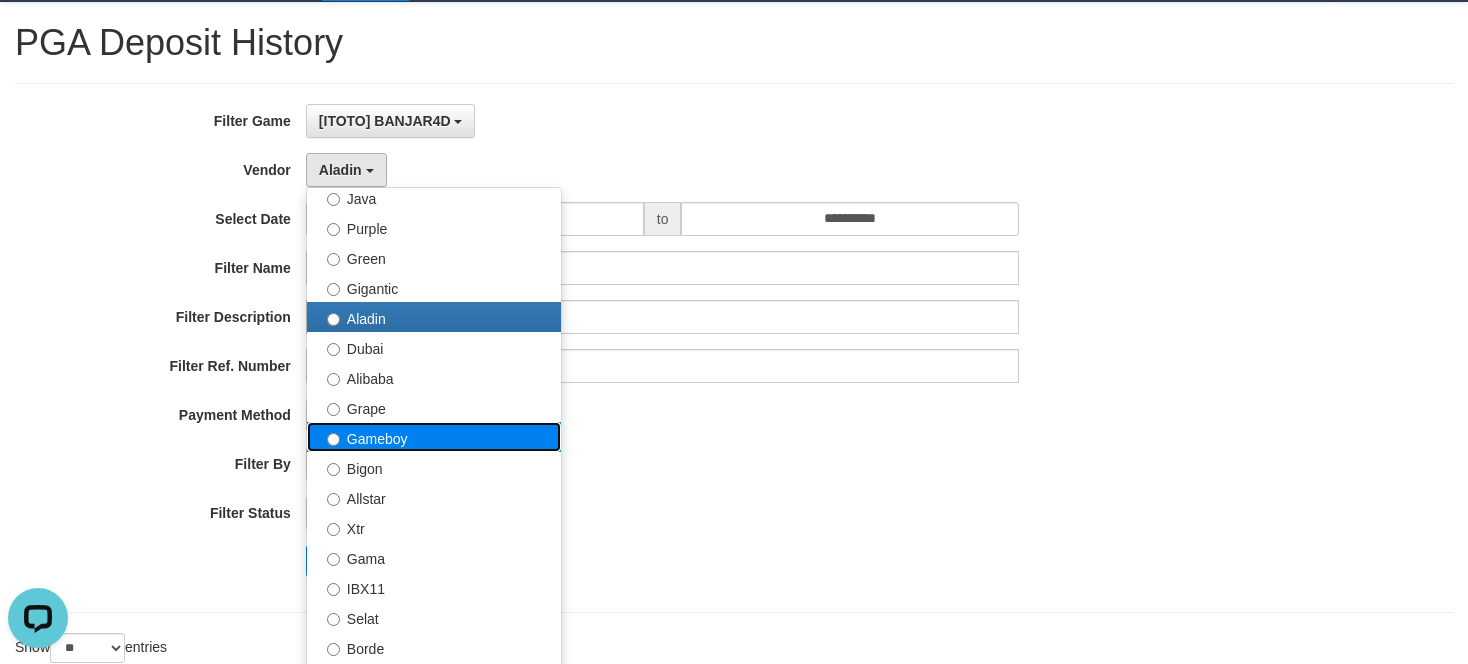 click on "Gameboy" at bounding box center (434, 437) 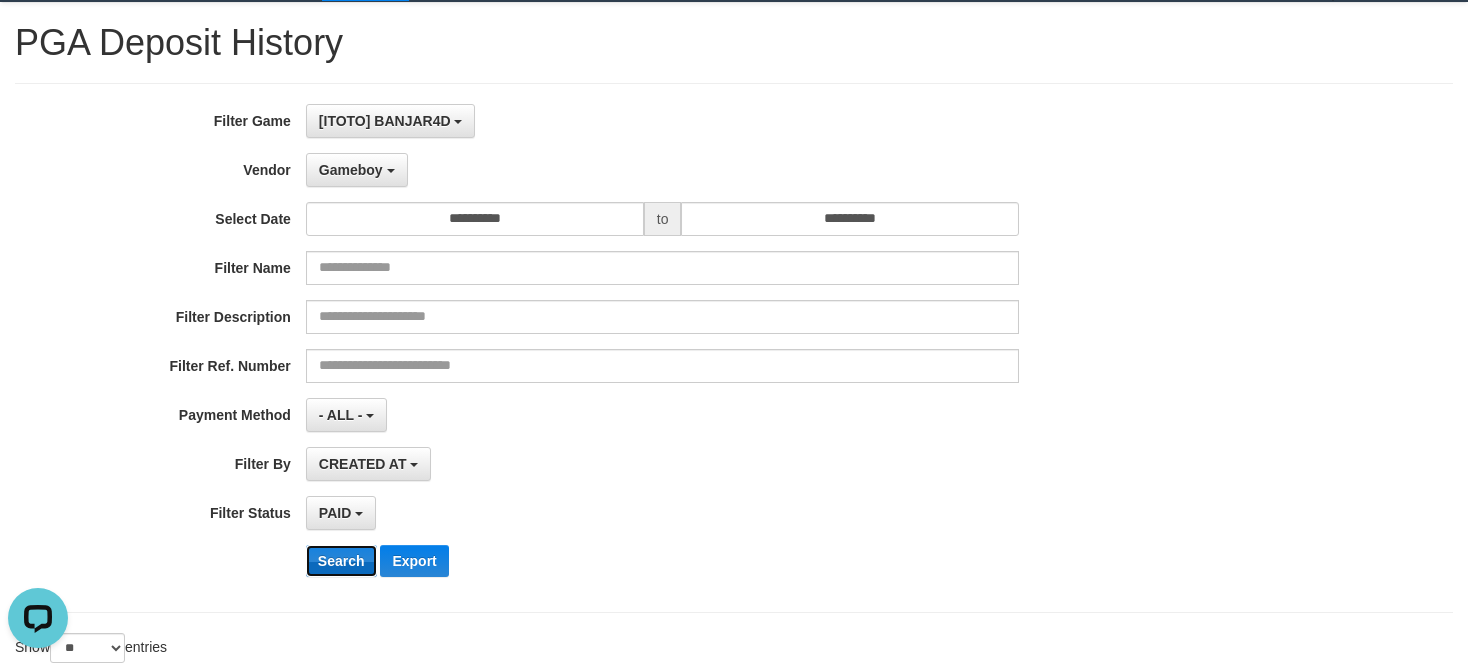 click on "Search" at bounding box center (341, 561) 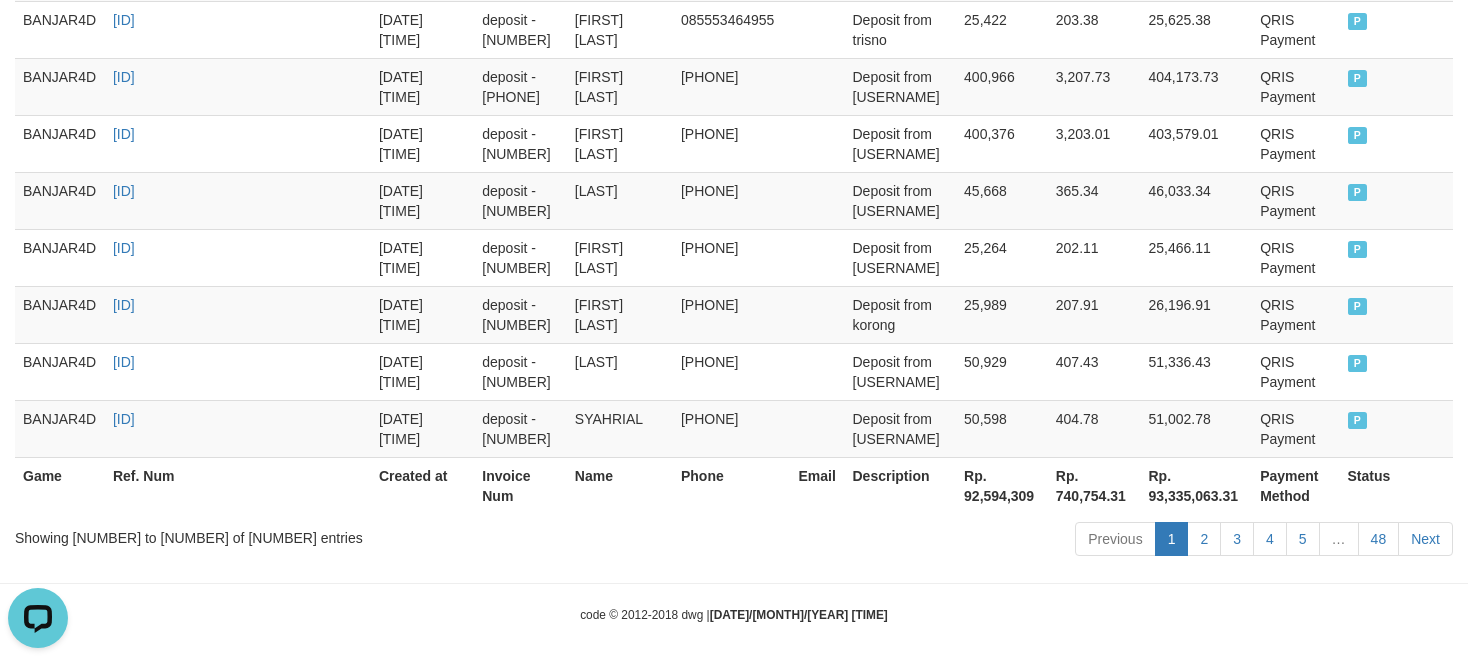 scroll, scrollTop: 1749, scrollLeft: 0, axis: vertical 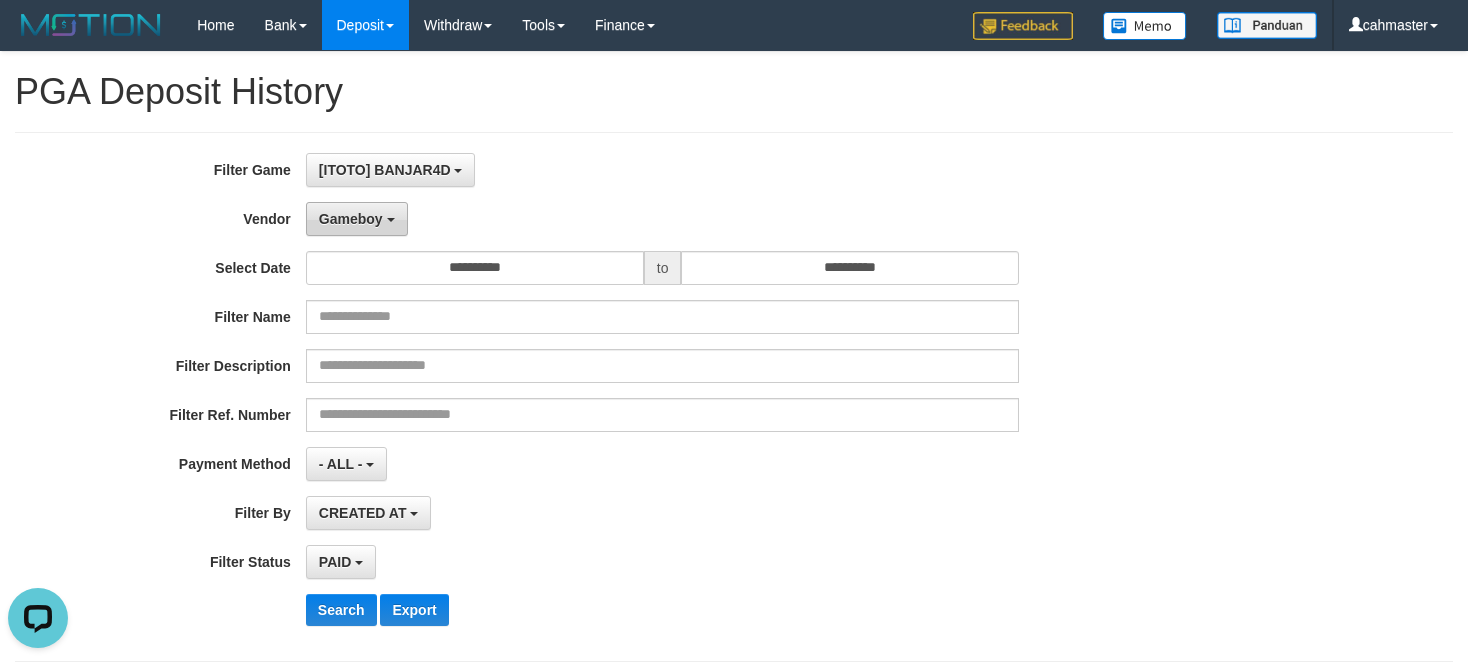 click on "Gameboy" at bounding box center (357, 219) 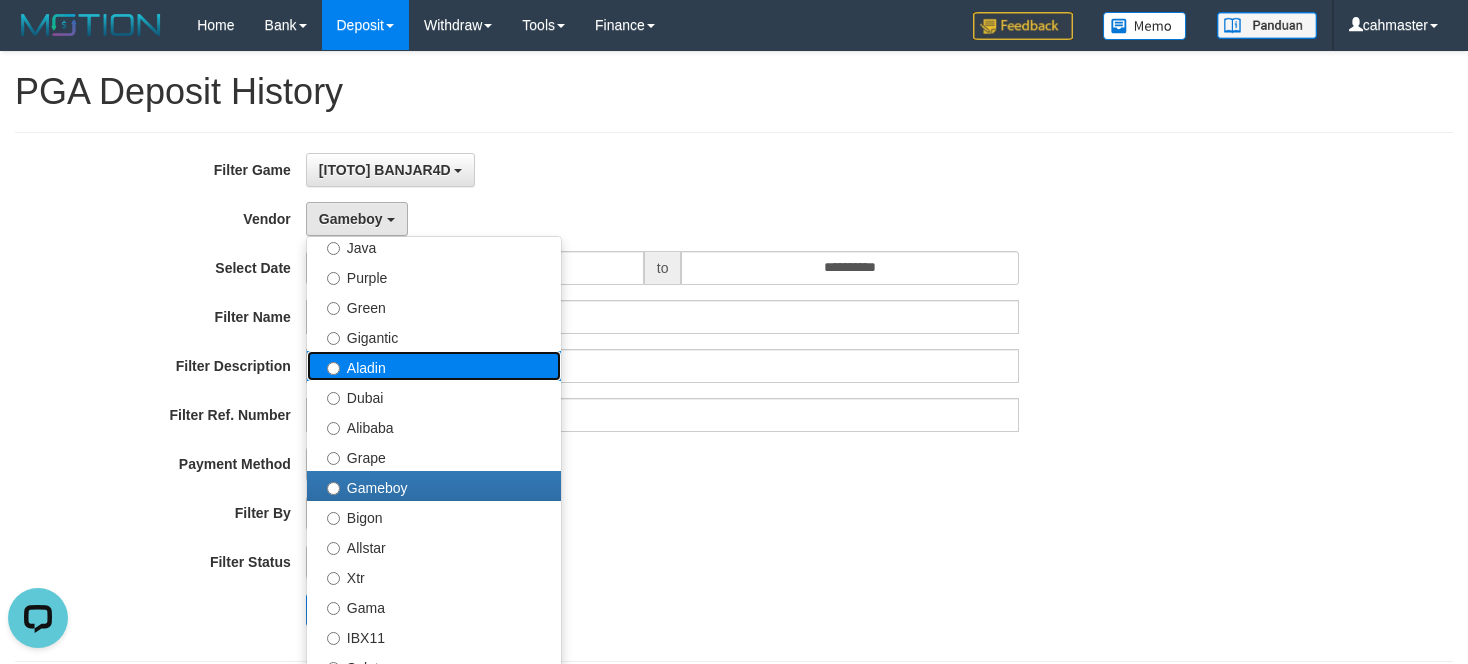 click on "Aladin" at bounding box center (434, 366) 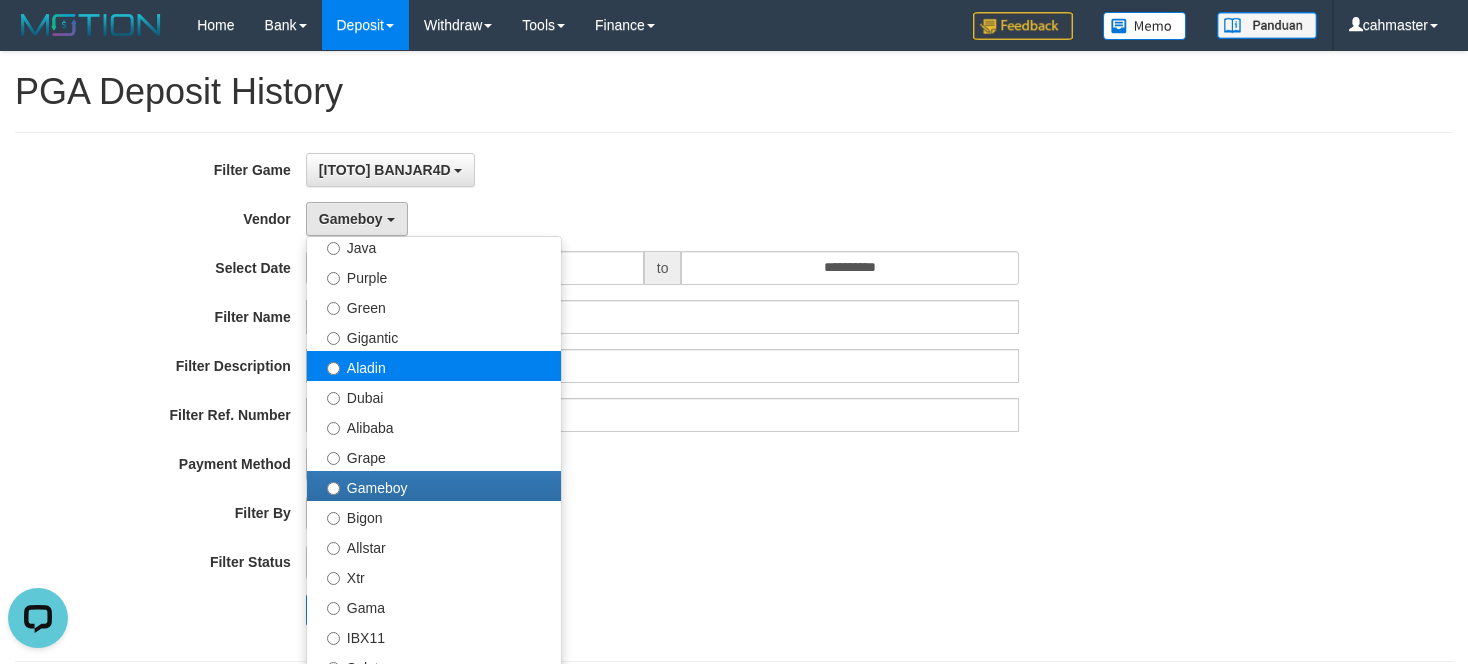 select on "**********" 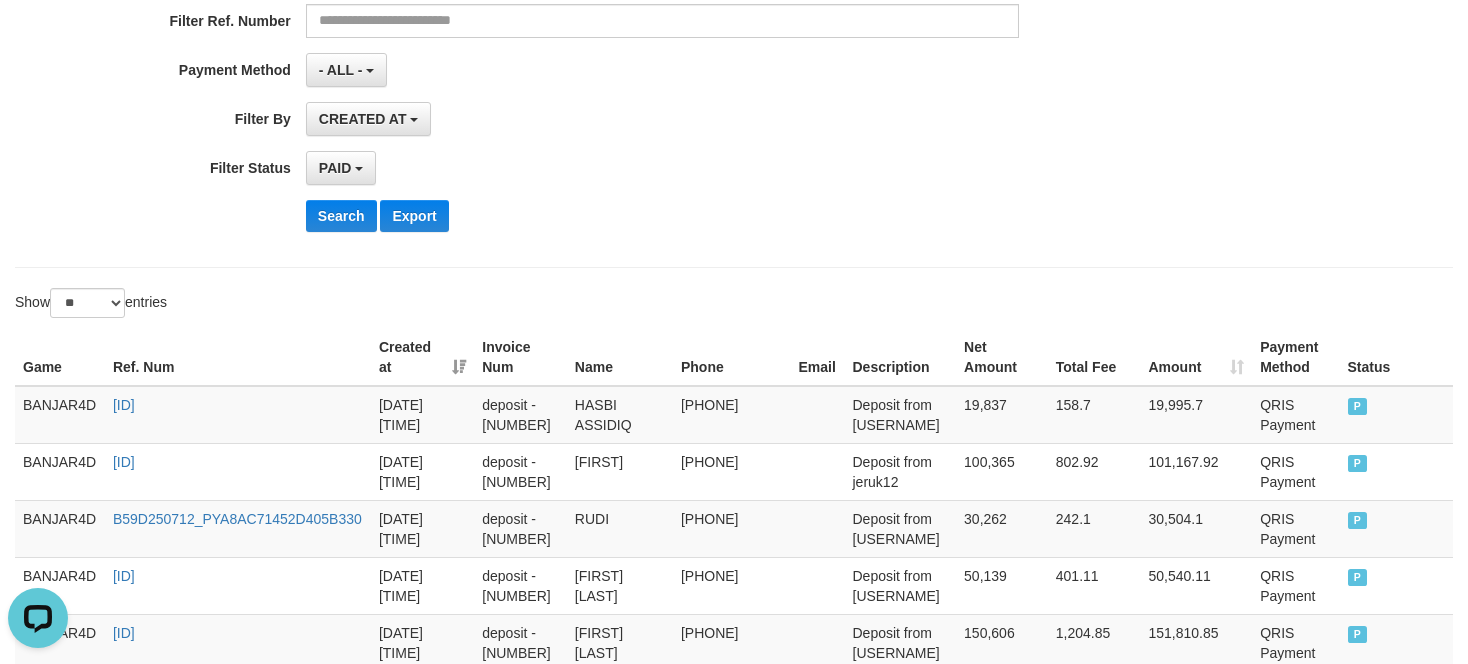 scroll, scrollTop: 400, scrollLeft: 0, axis: vertical 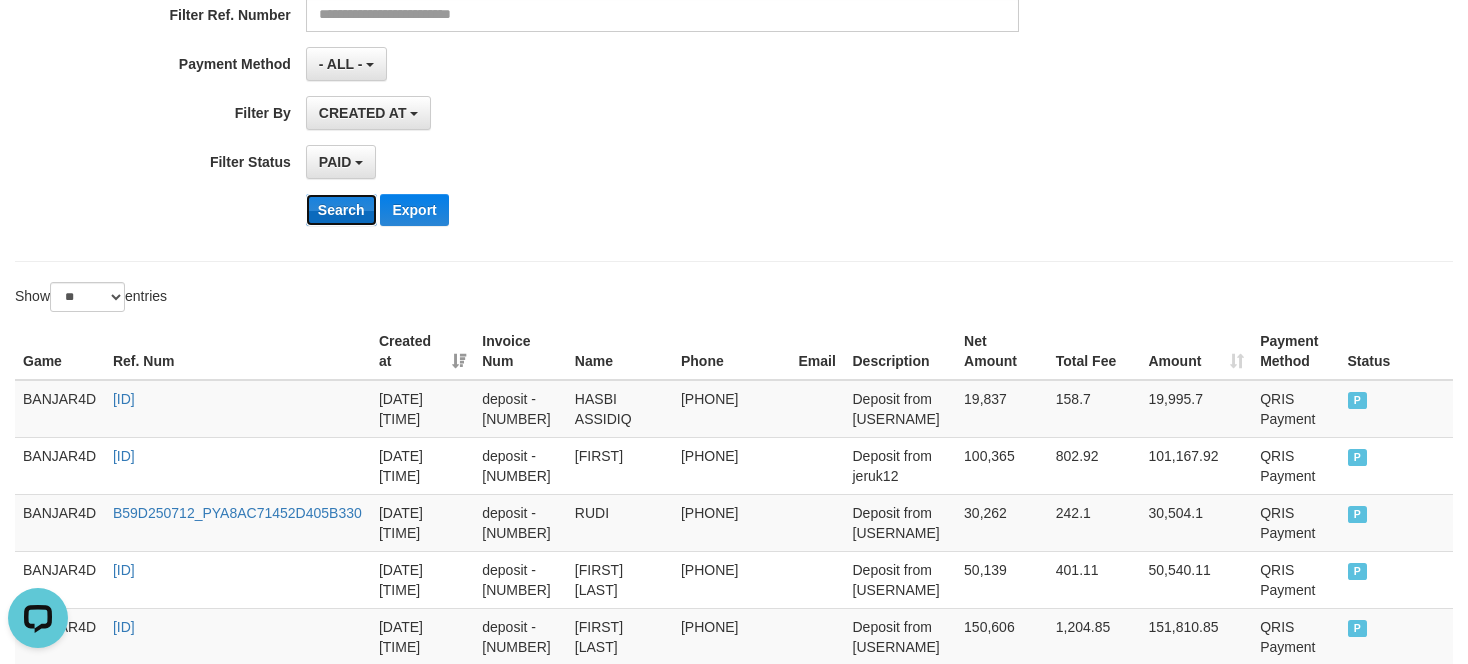 click on "Search" at bounding box center [341, 210] 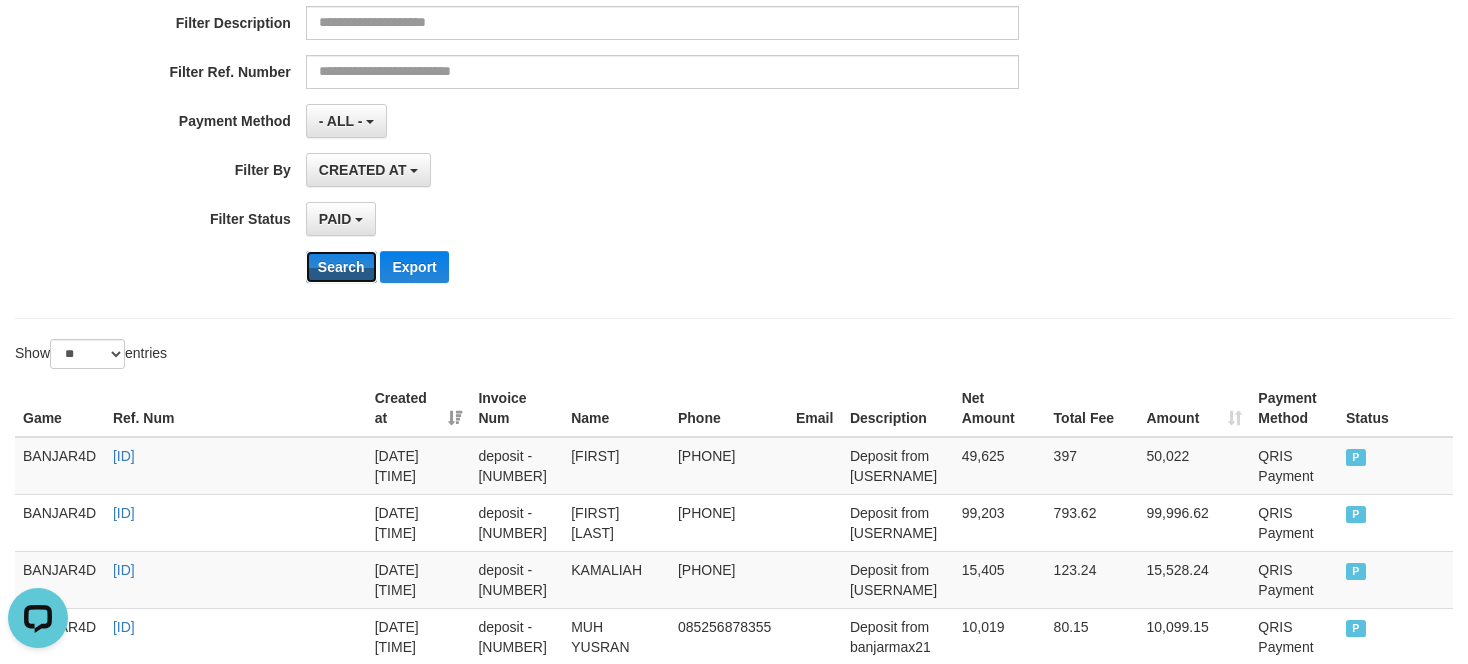 scroll, scrollTop: 200, scrollLeft: 0, axis: vertical 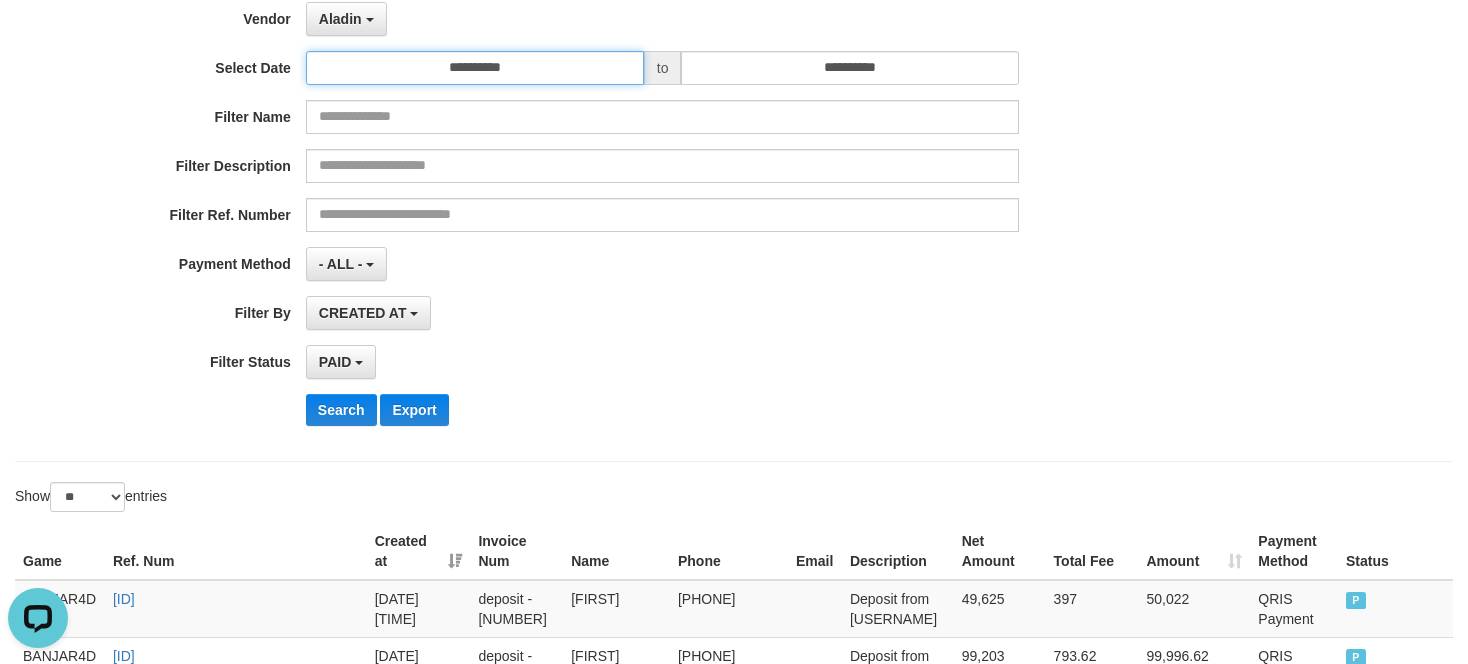 click on "**********" at bounding box center [475, 68] 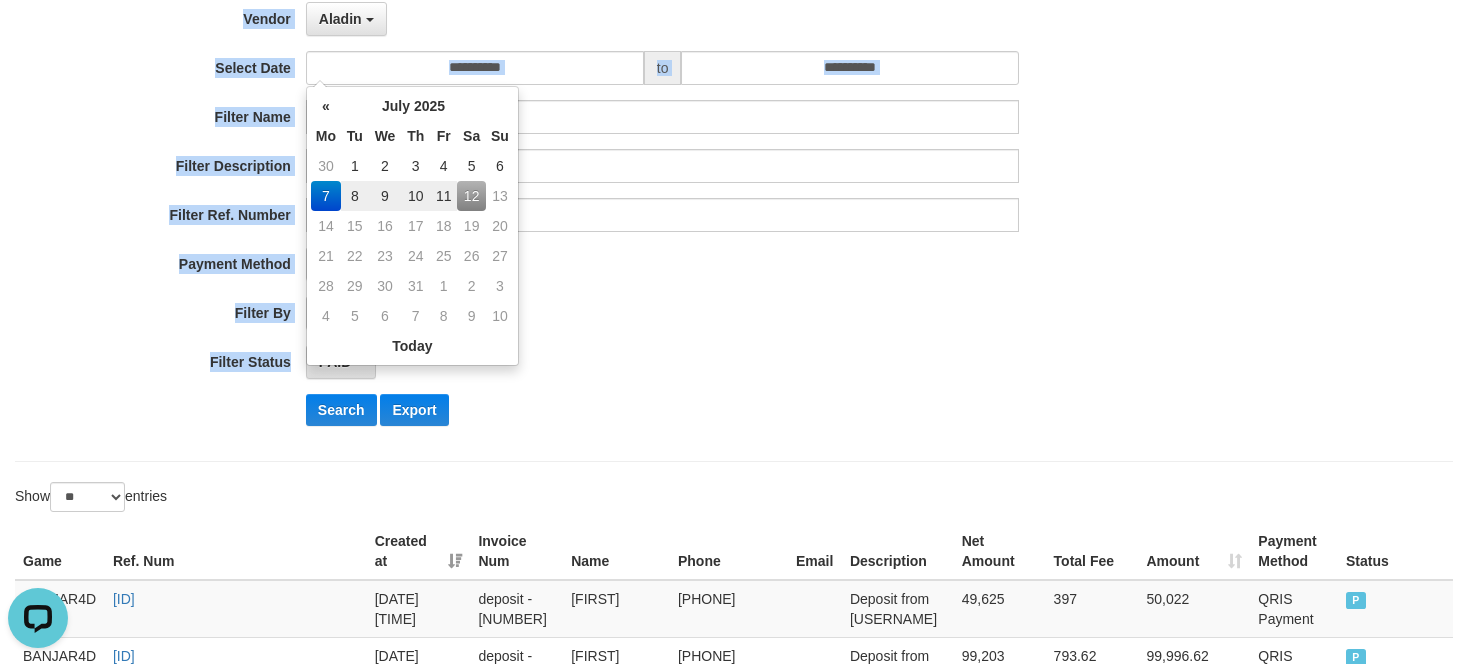 click on "**********" at bounding box center (734, 197) 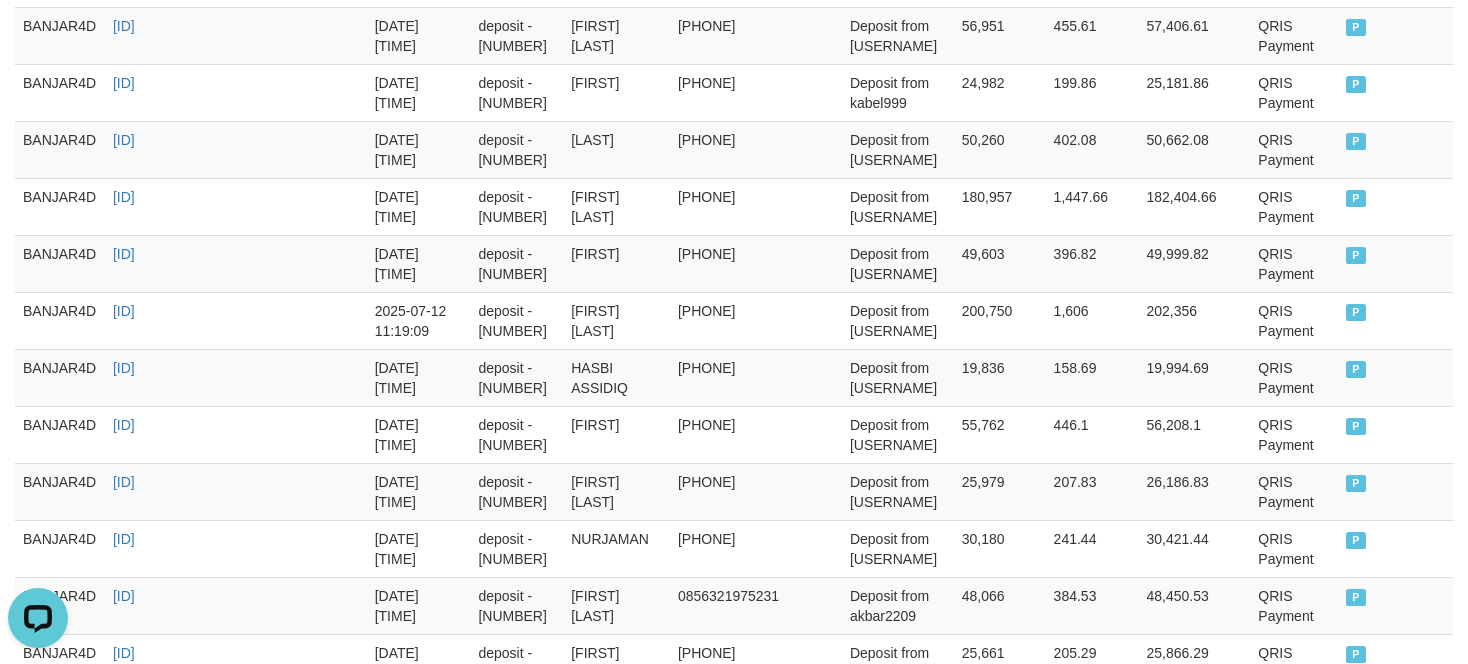 scroll, scrollTop: 1049, scrollLeft: 0, axis: vertical 